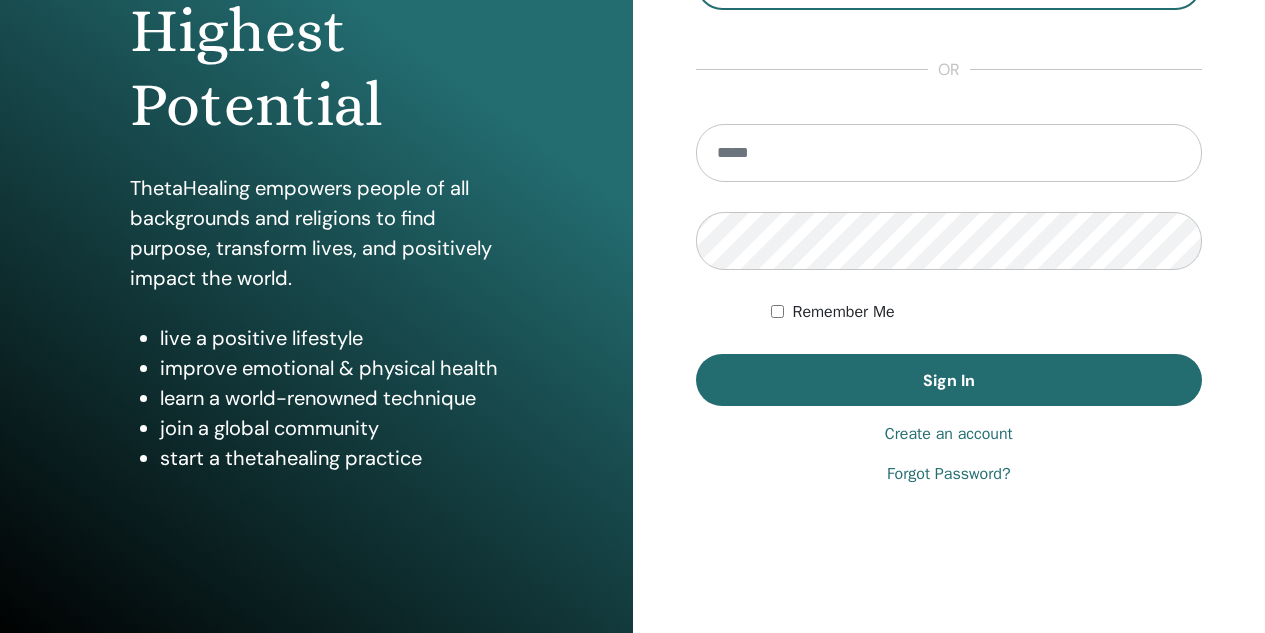 scroll, scrollTop: 300, scrollLeft: 0, axis: vertical 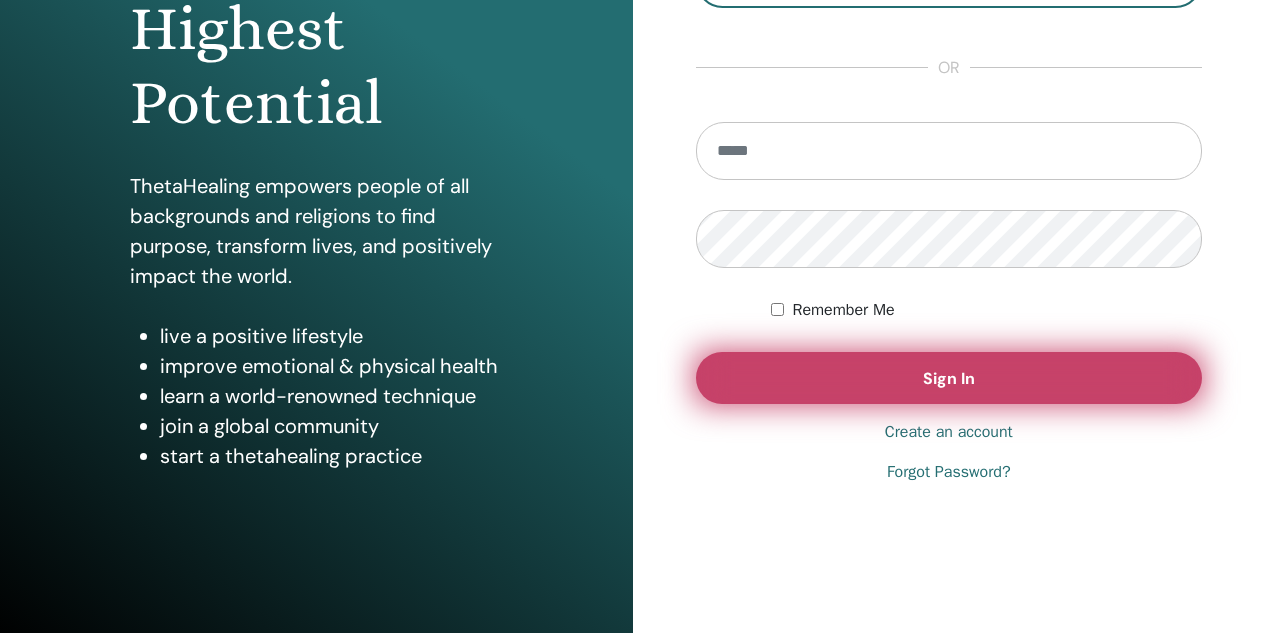 type on "**********" 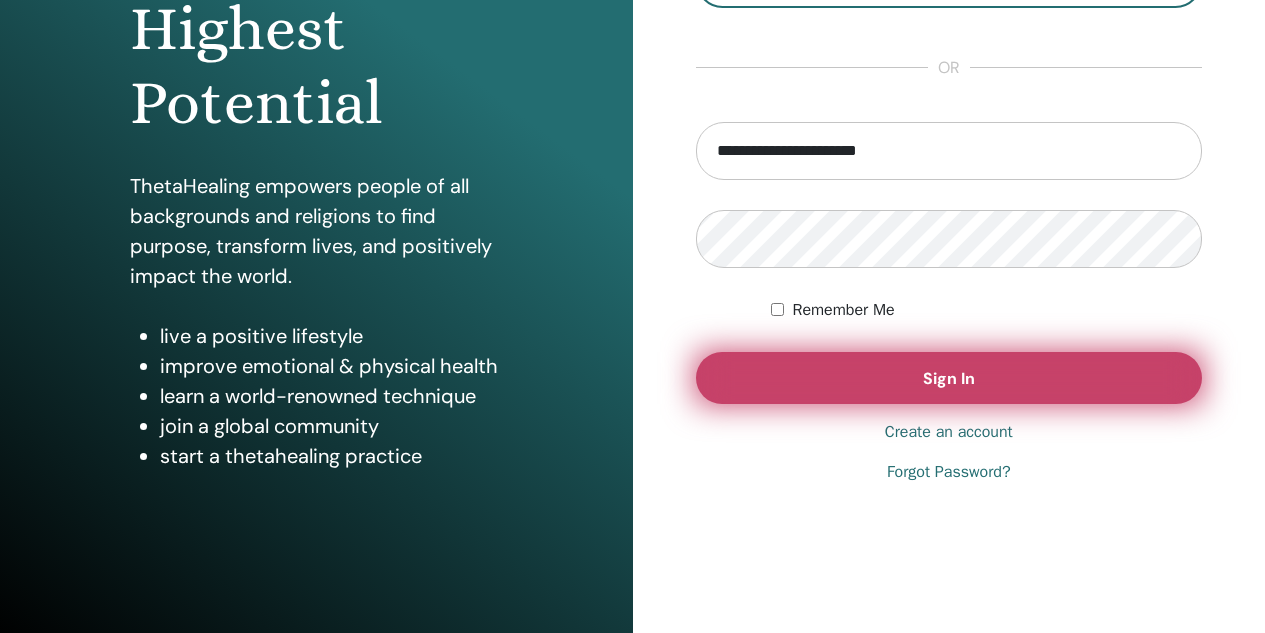 click on "Sign In" at bounding box center (949, 378) 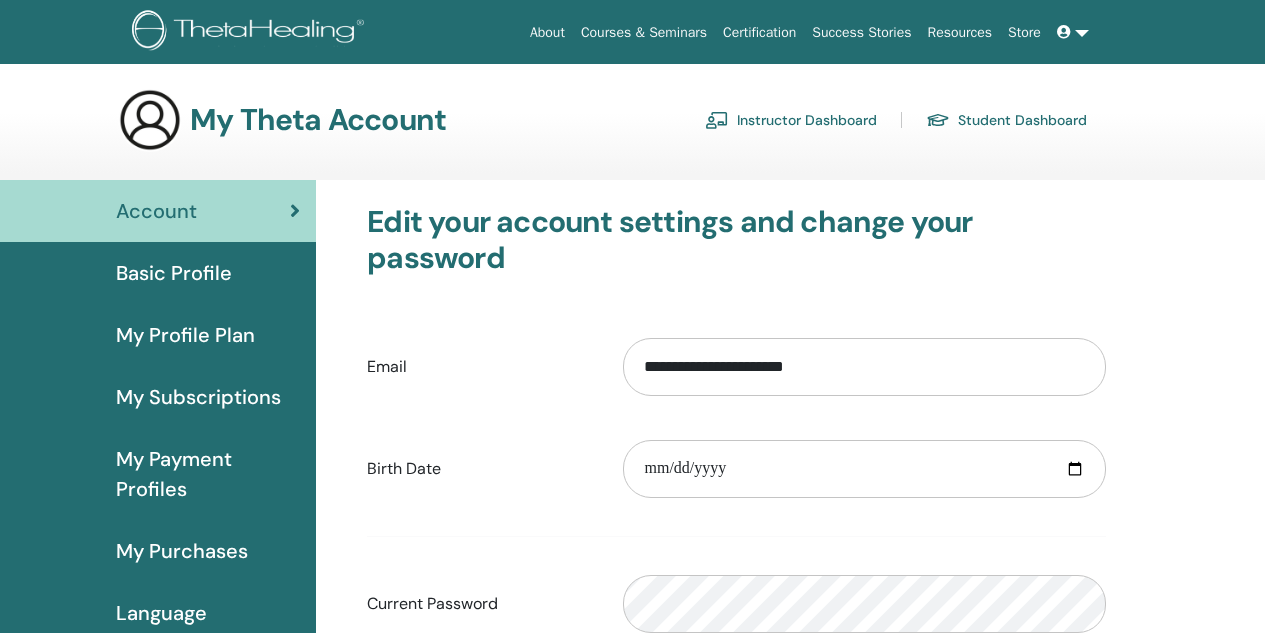 scroll, scrollTop: 0, scrollLeft: 0, axis: both 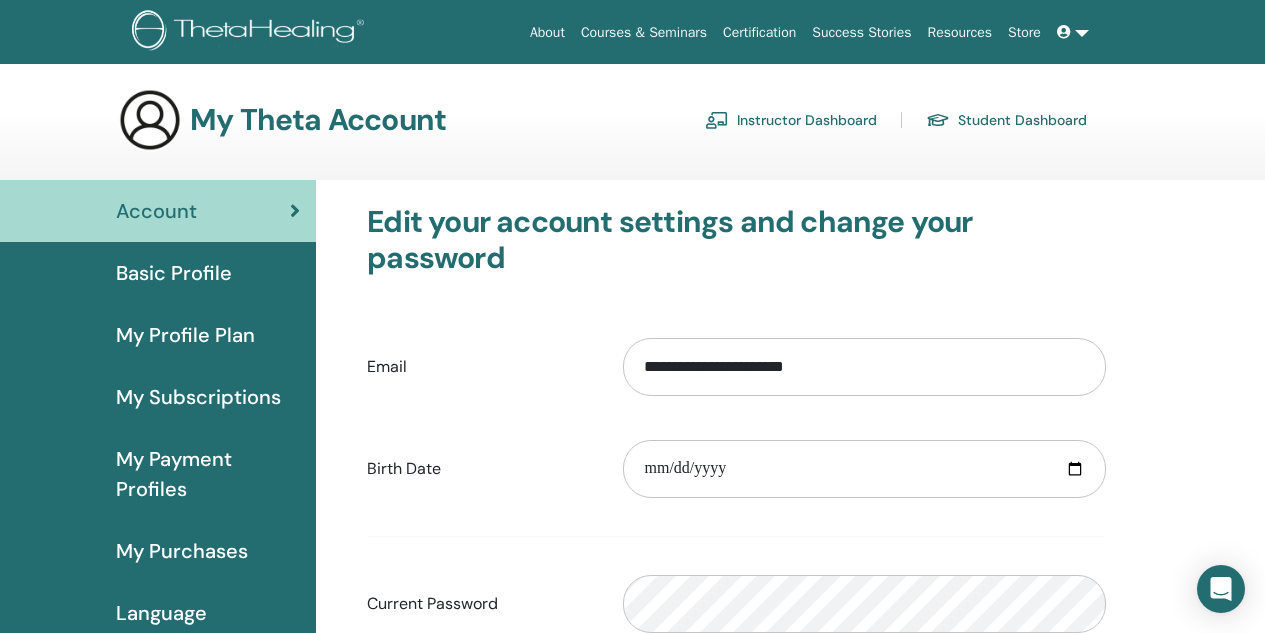 click on "Instructor Dashboard" at bounding box center (791, 120) 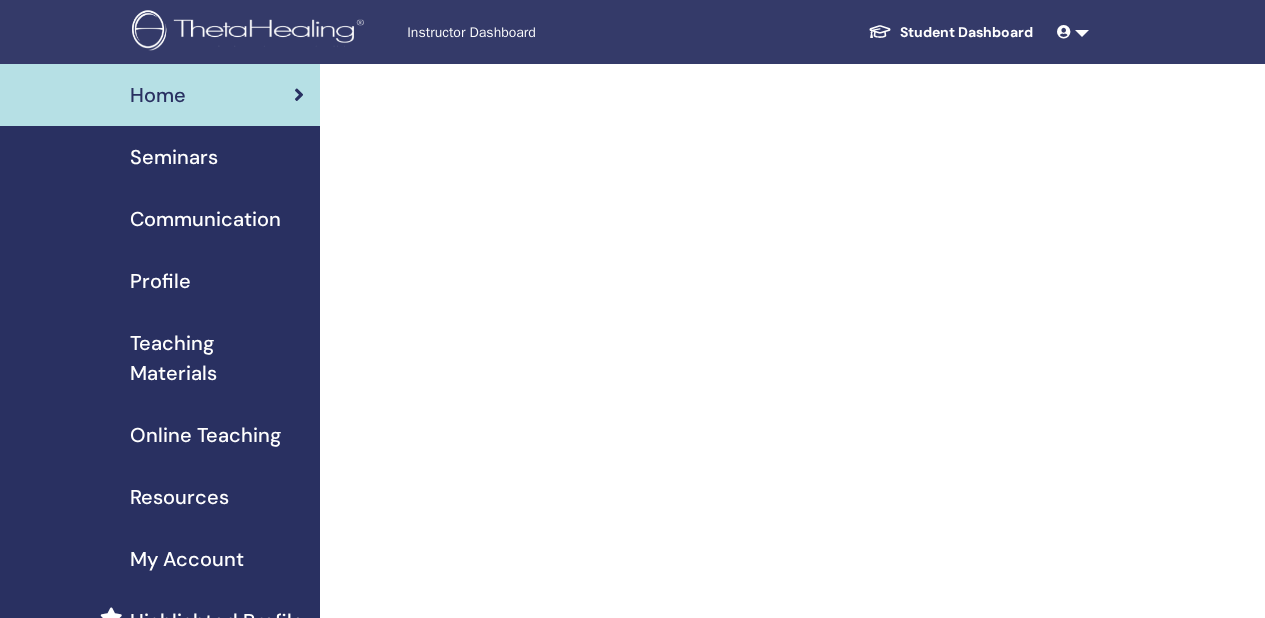 scroll, scrollTop: 0, scrollLeft: 0, axis: both 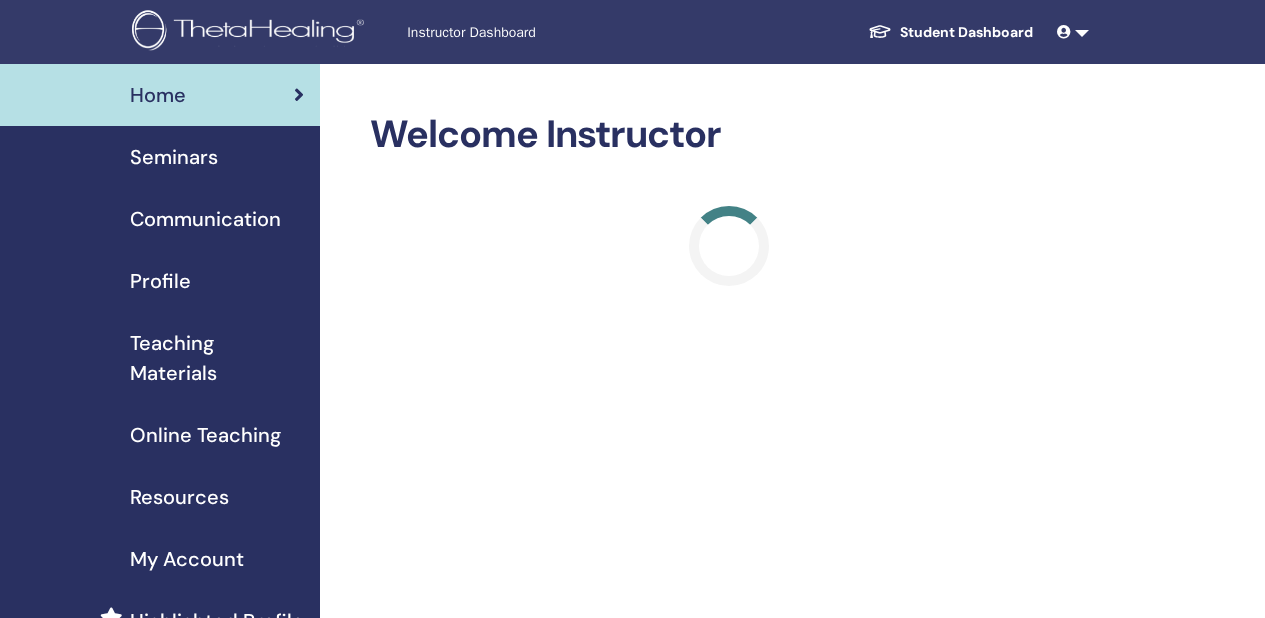 click on "Seminars" at bounding box center [174, 157] 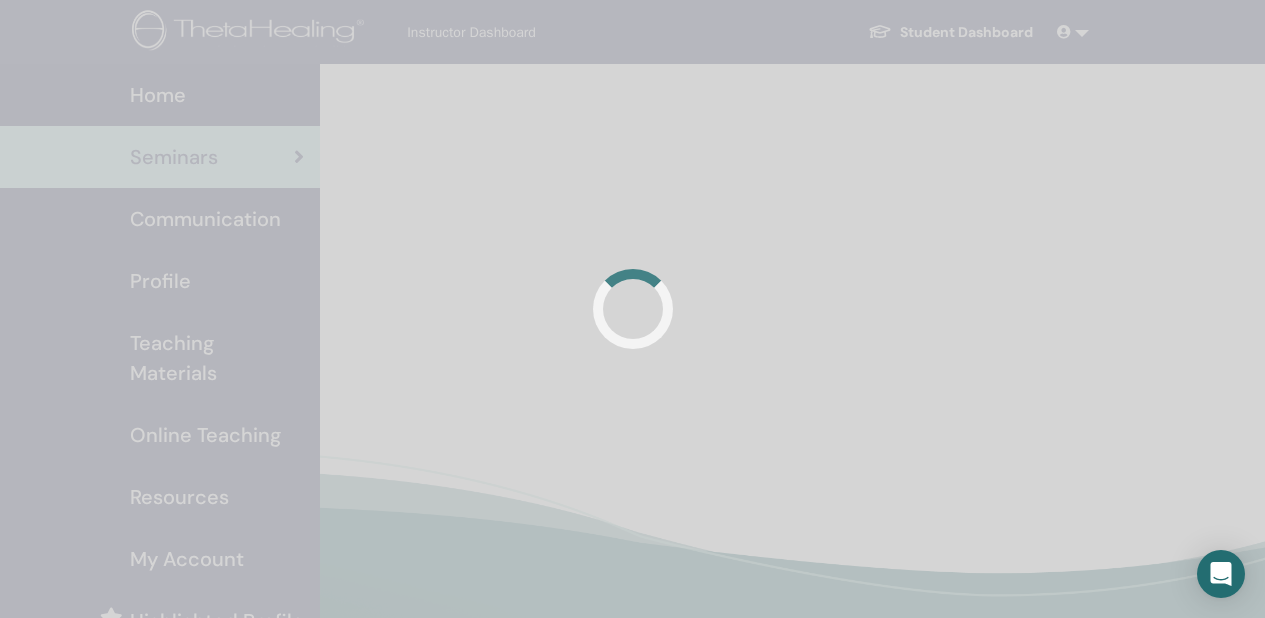 scroll, scrollTop: 0, scrollLeft: 0, axis: both 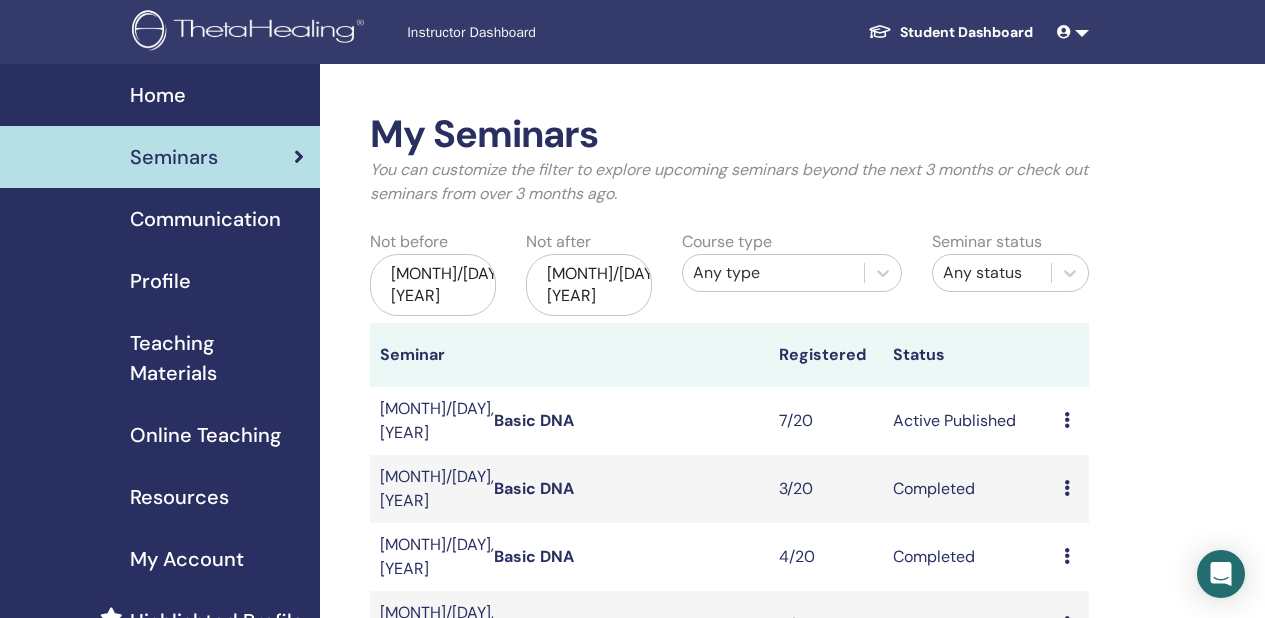 click on "Basic DNA" at bounding box center [534, 420] 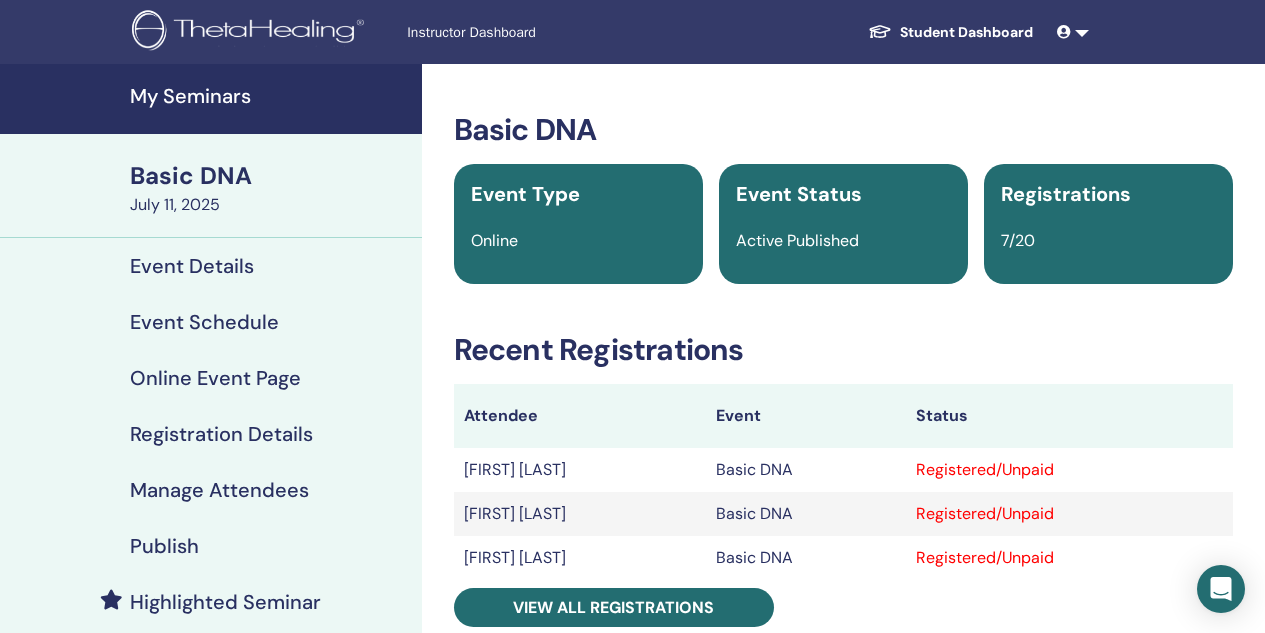 scroll, scrollTop: 100, scrollLeft: 0, axis: vertical 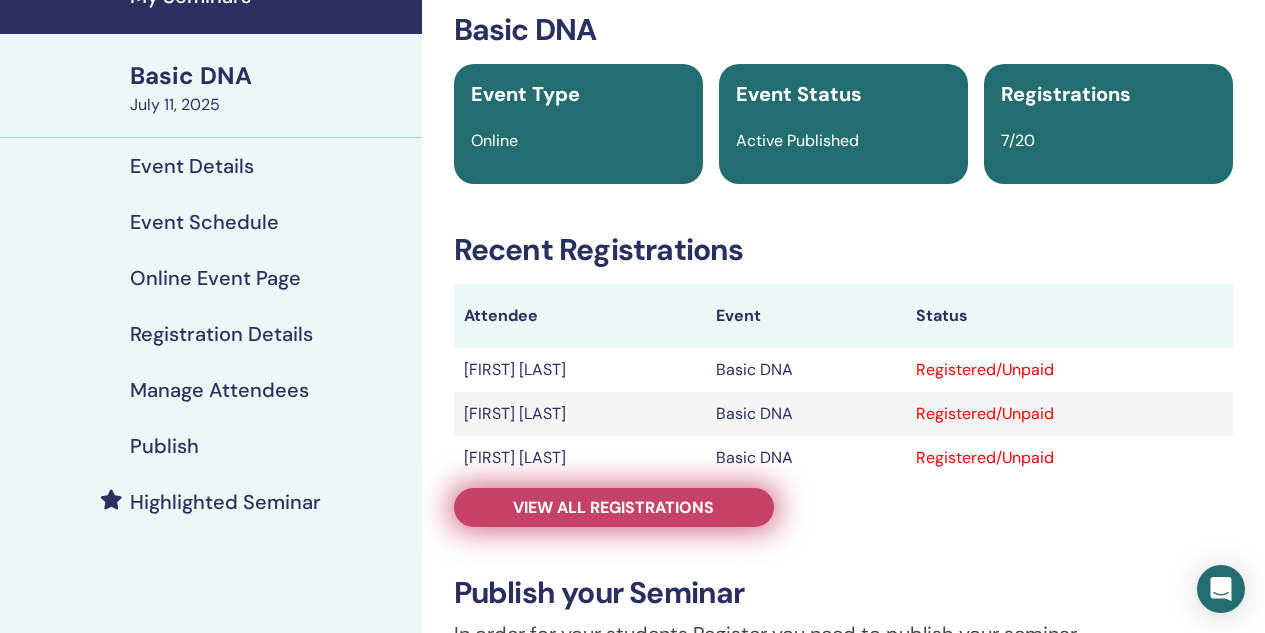 click on "View all registrations" at bounding box center [613, 507] 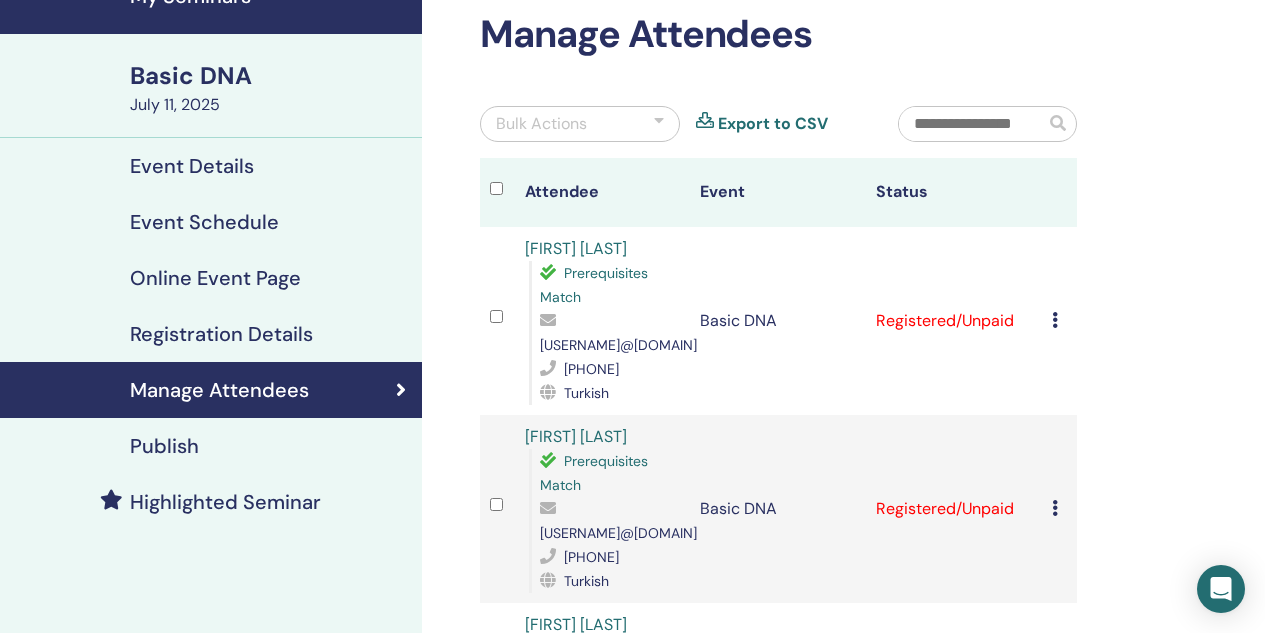 click at bounding box center [1055, 320] 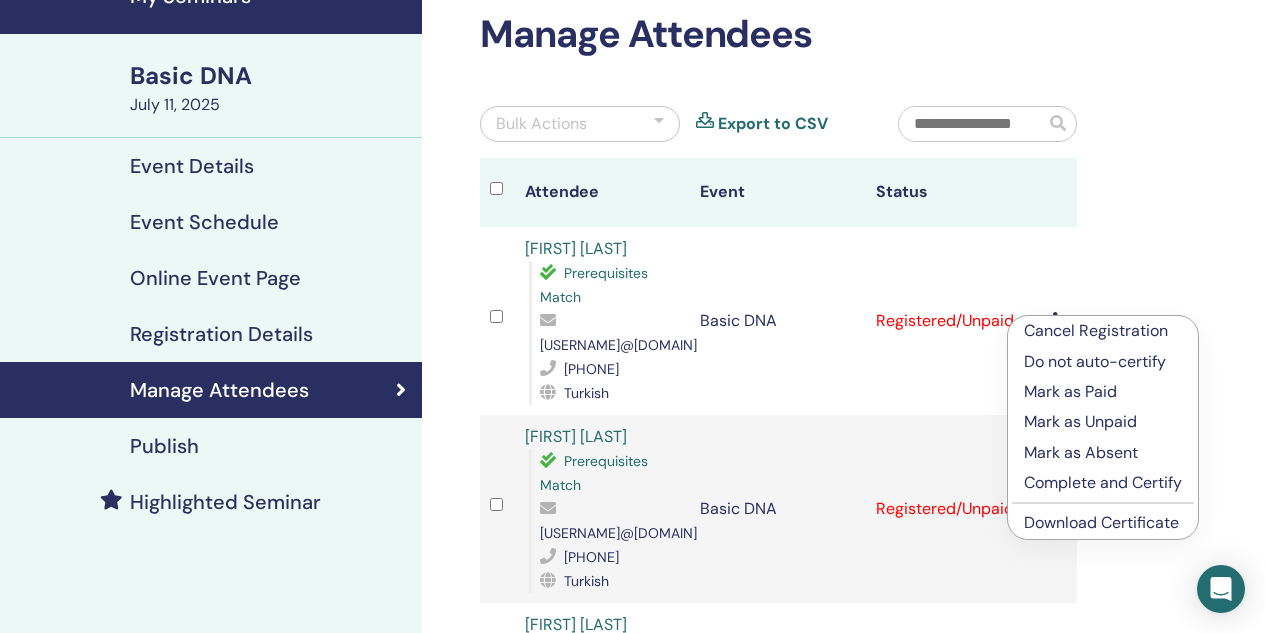 click on "Mark as Paid" at bounding box center (1103, 392) 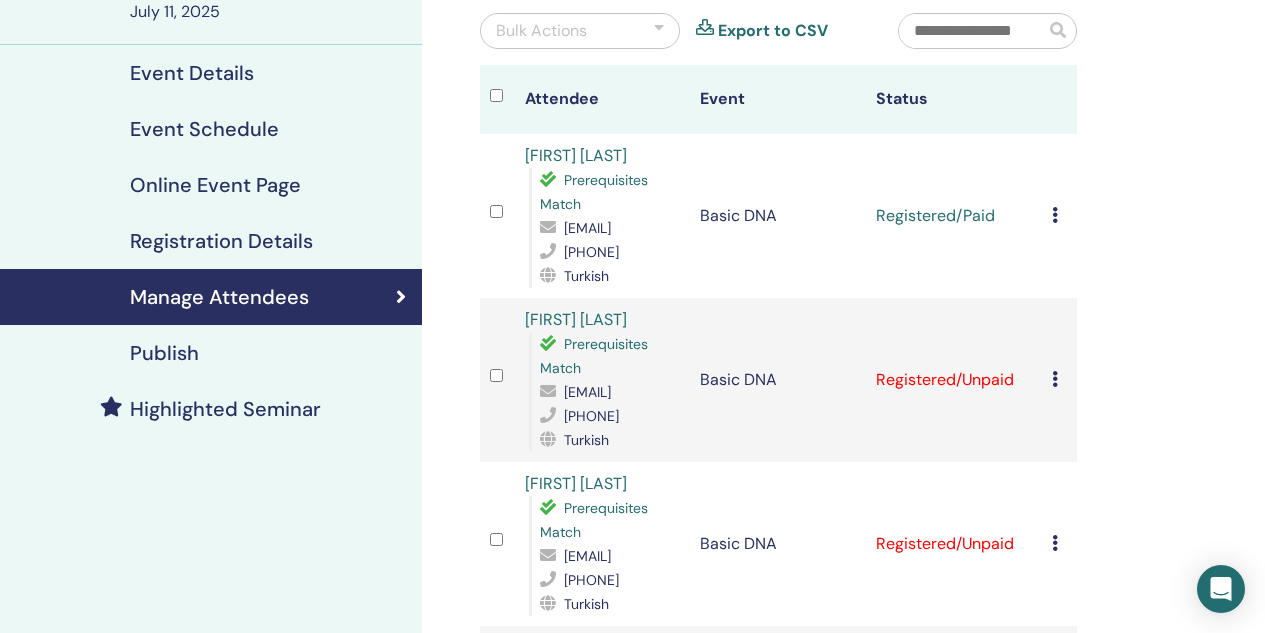 scroll, scrollTop: 200, scrollLeft: 0, axis: vertical 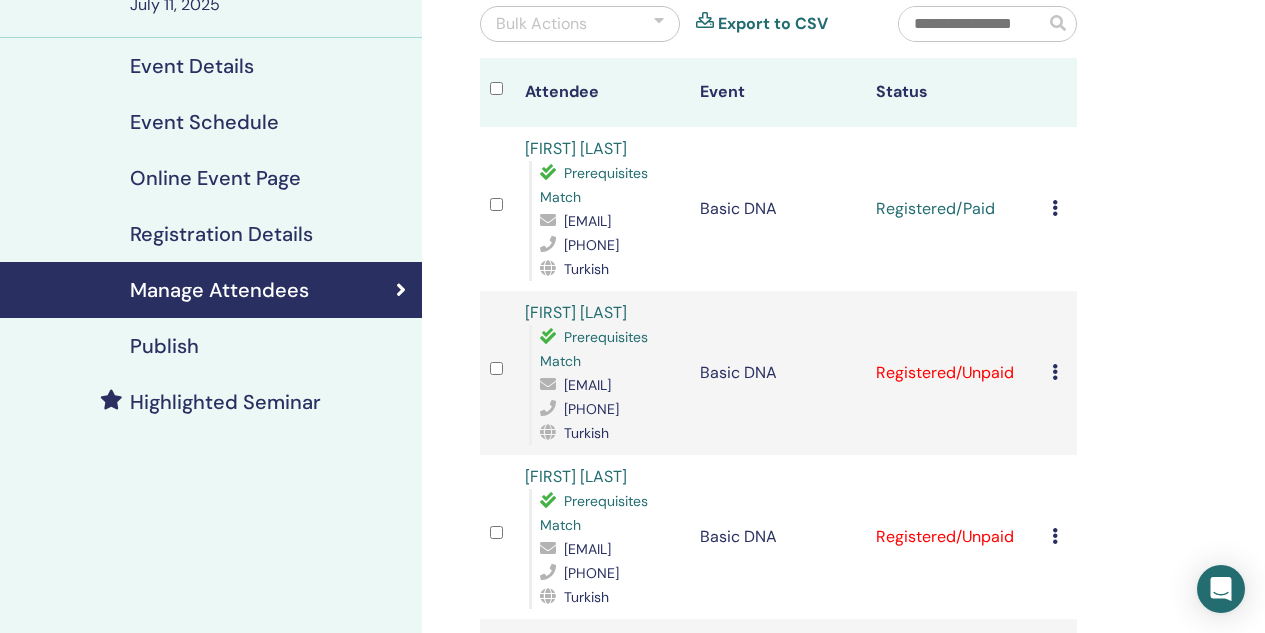 click at bounding box center (1055, 372) 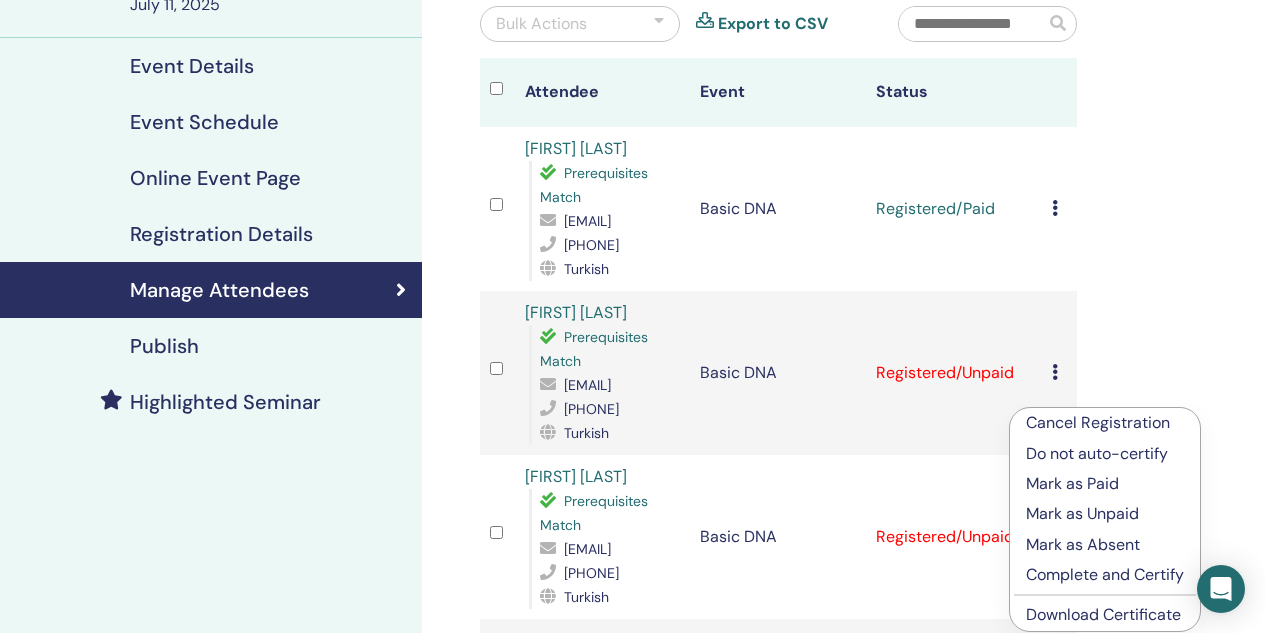 click on "Mark as Paid" at bounding box center [1105, 484] 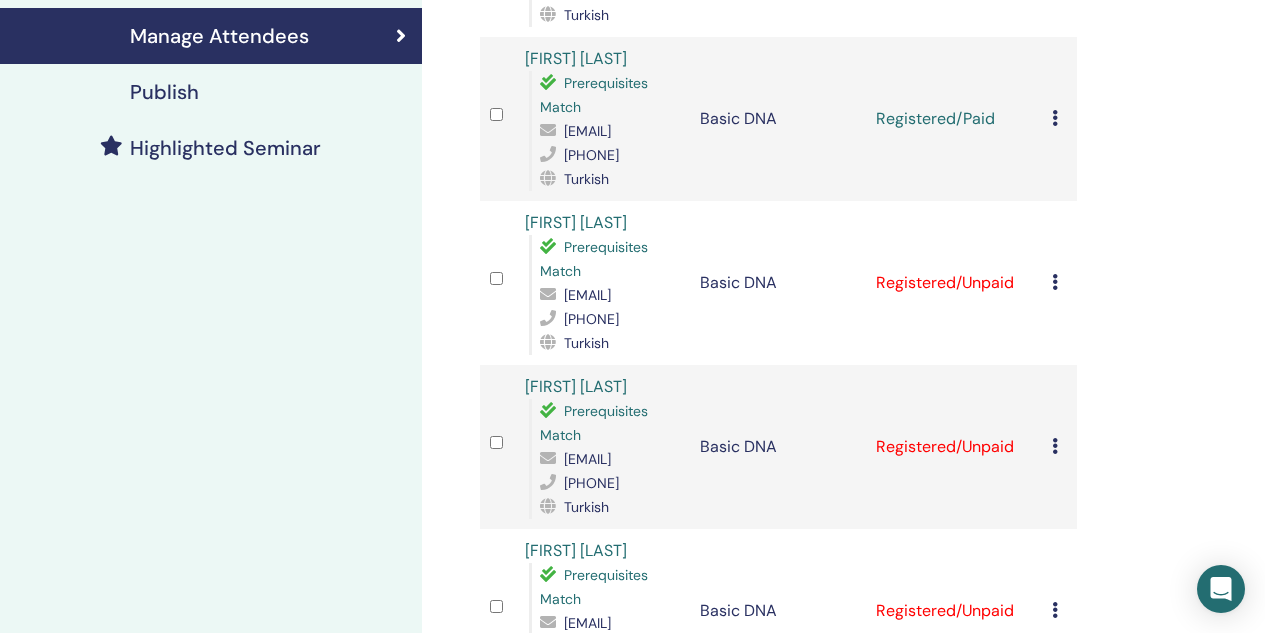 scroll, scrollTop: 500, scrollLeft: 0, axis: vertical 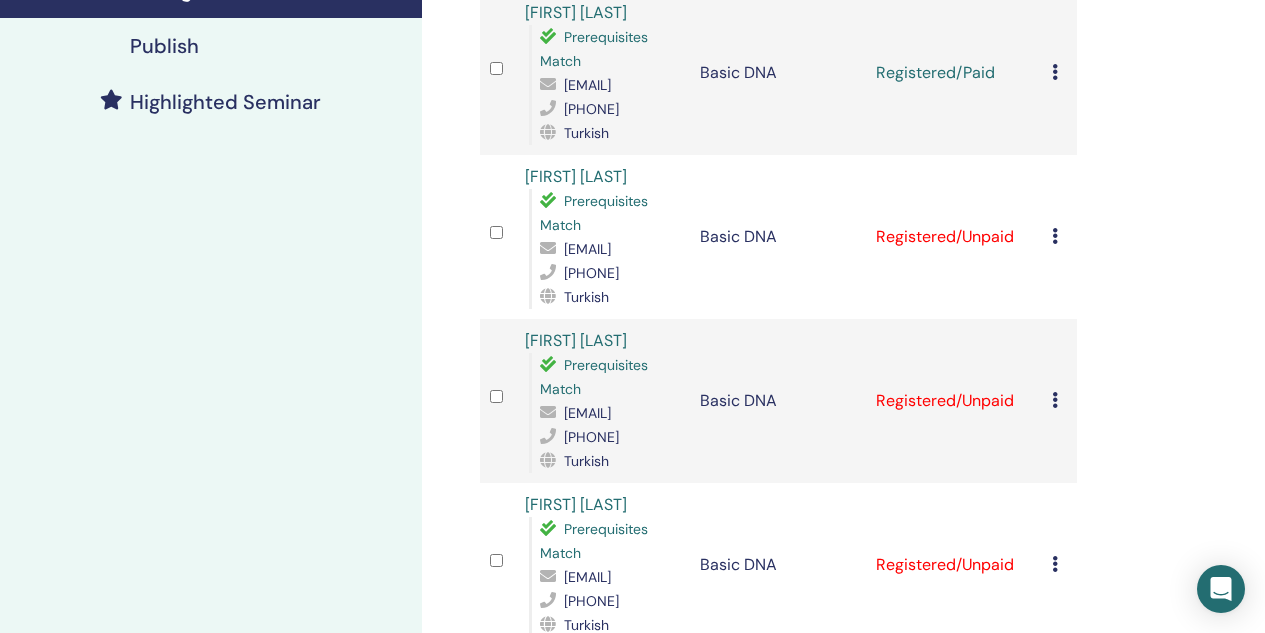 click at bounding box center (1055, 236) 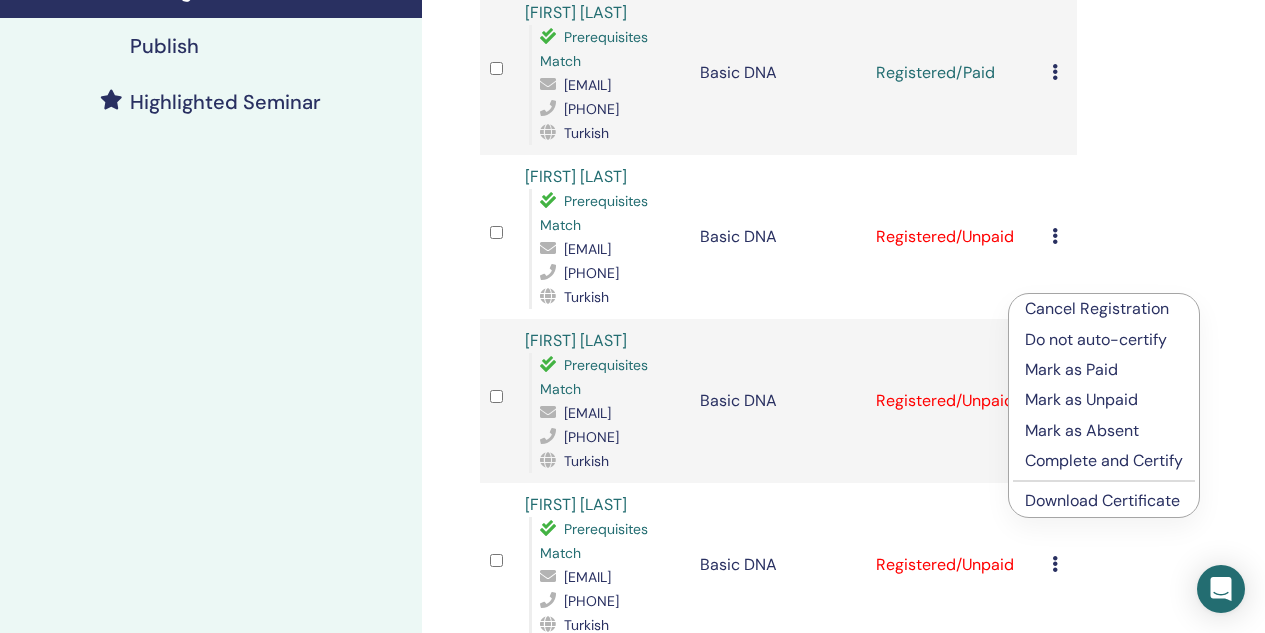click on "Mark as Paid" at bounding box center (1104, 370) 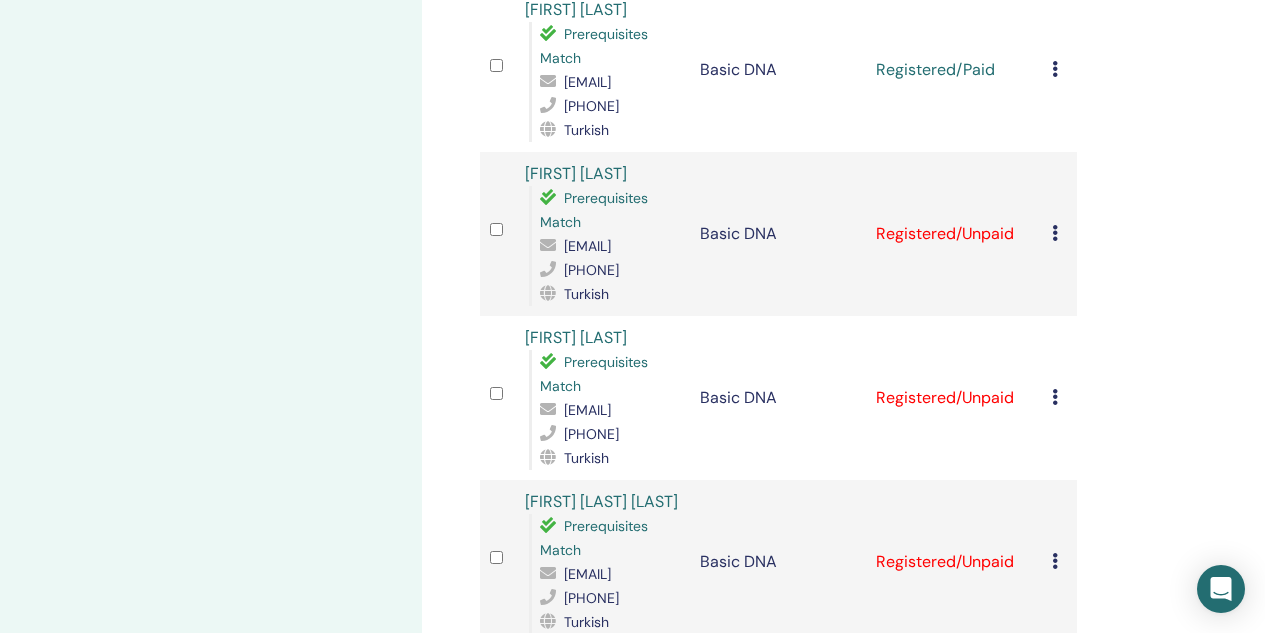 scroll, scrollTop: 700, scrollLeft: 0, axis: vertical 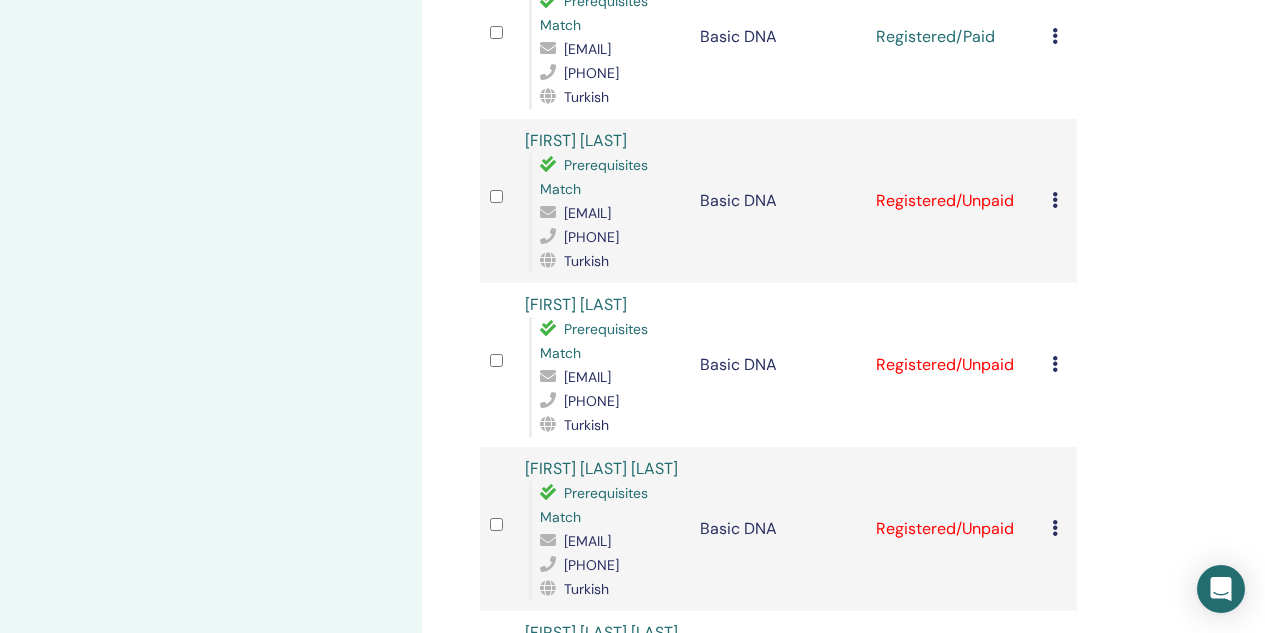 click at bounding box center (1055, 200) 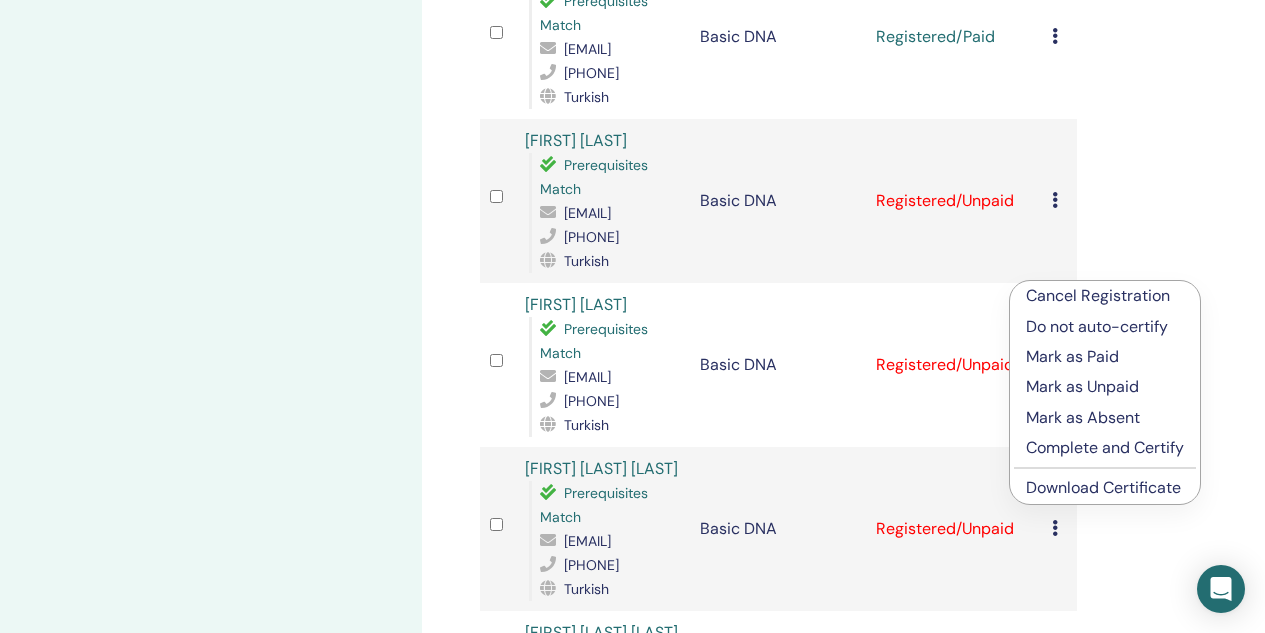 click on "Mark as Paid" at bounding box center (1105, 357) 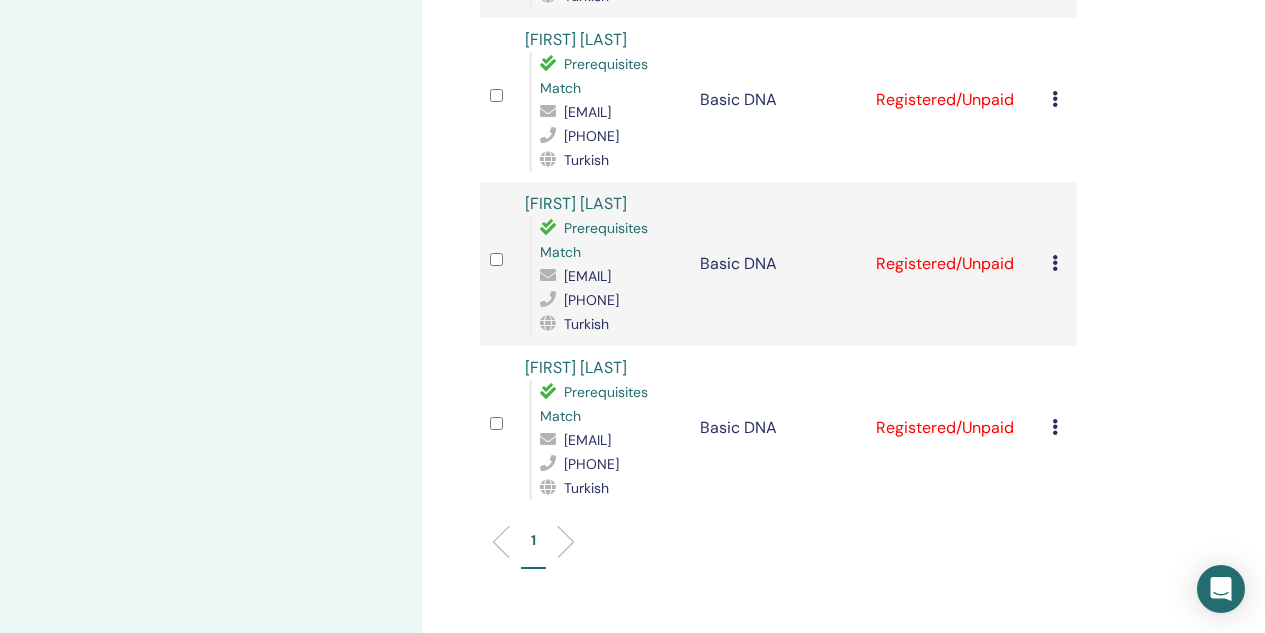 scroll, scrollTop: 1000, scrollLeft: 0, axis: vertical 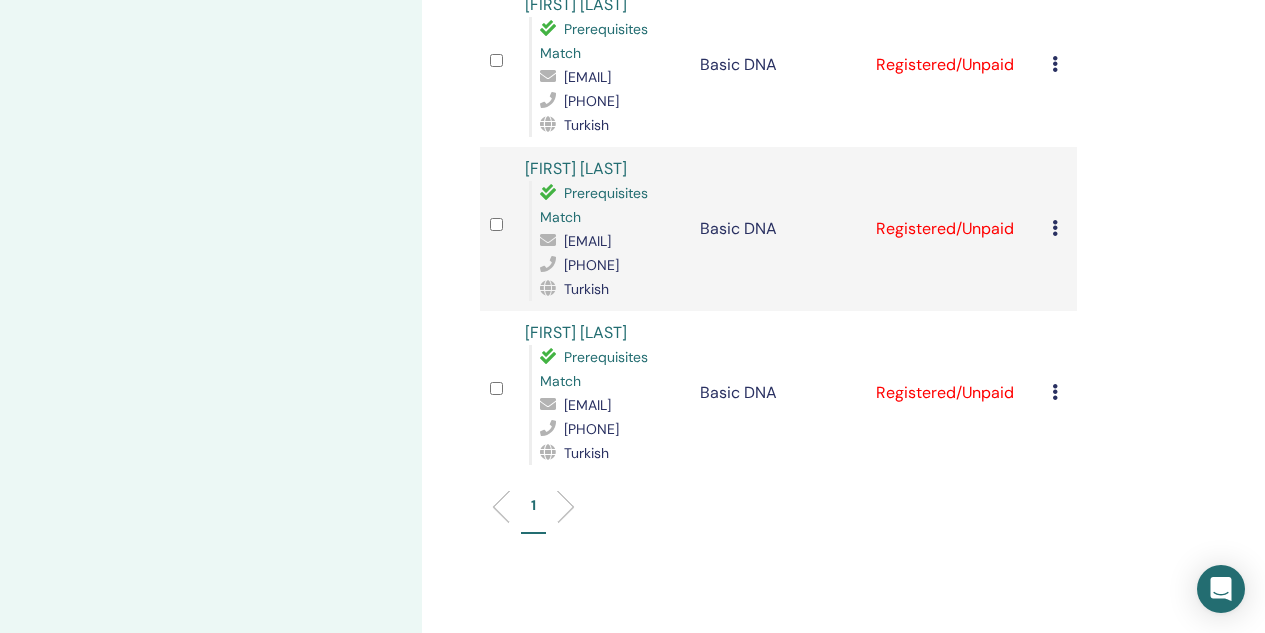 click at bounding box center (1055, 228) 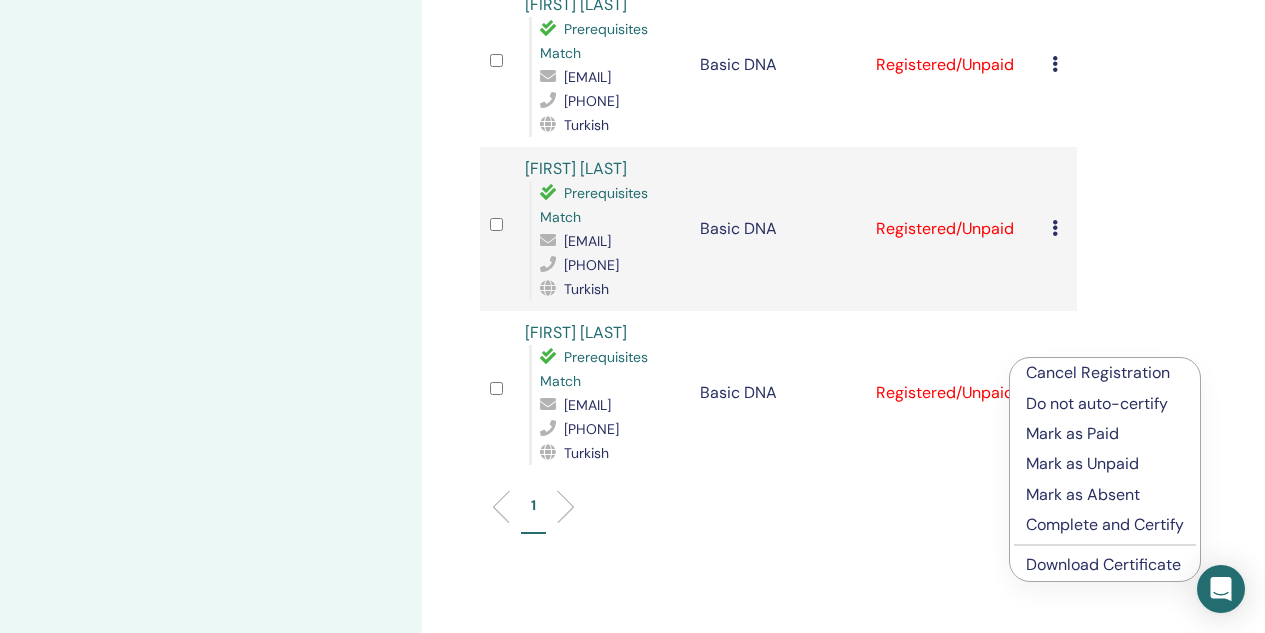 click on "Mark as Paid" at bounding box center [1105, 434] 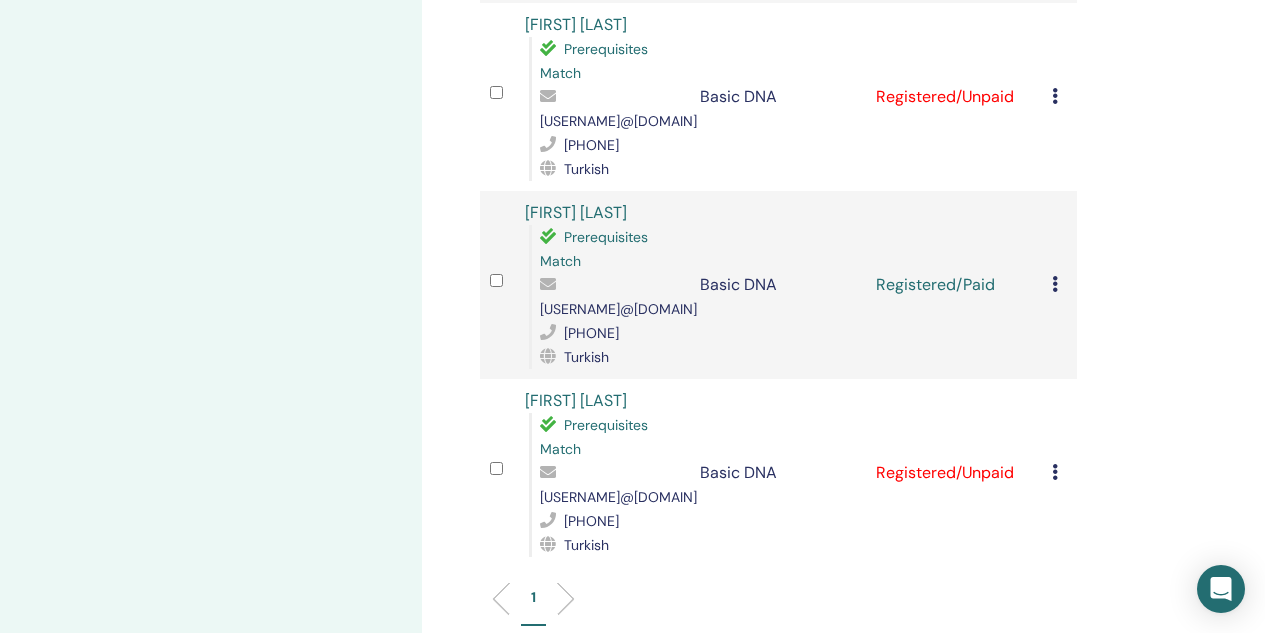 scroll, scrollTop: 1176, scrollLeft: 0, axis: vertical 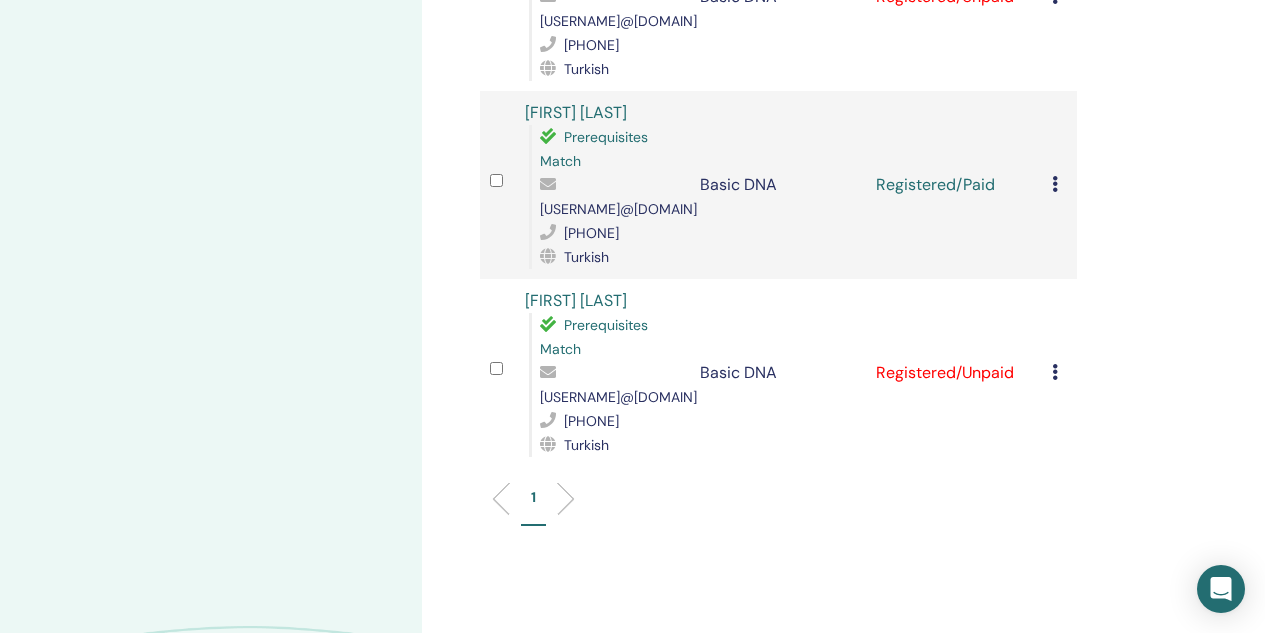 click at bounding box center [1055, 372] 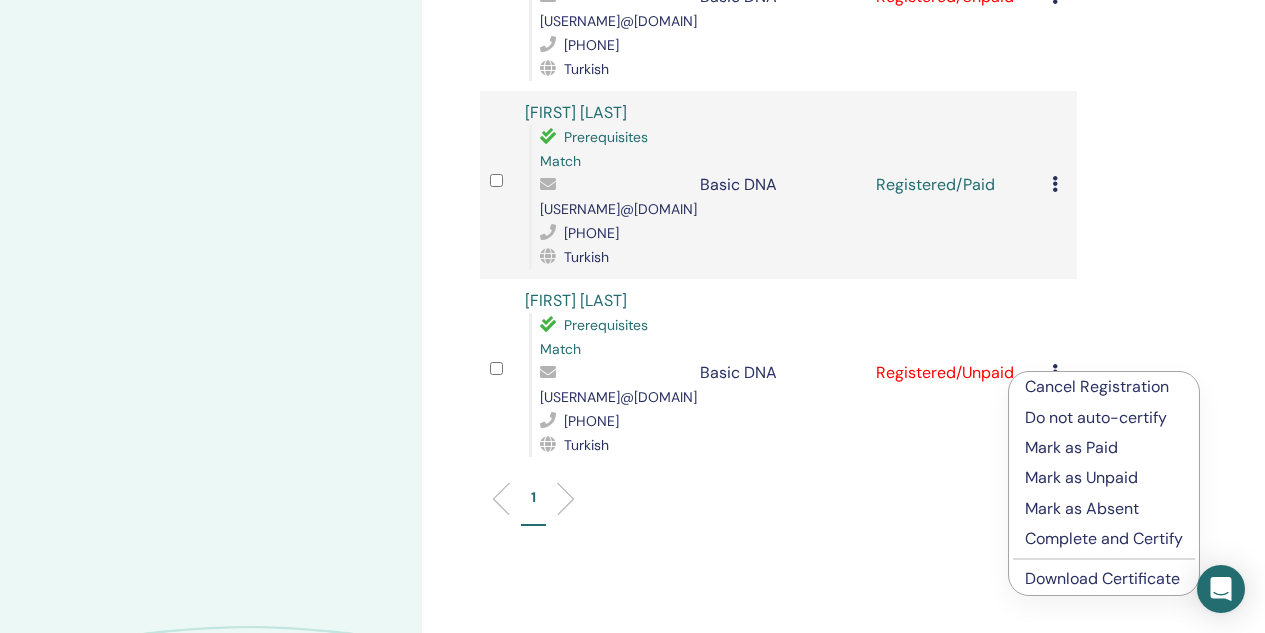click on "Mark as Paid" at bounding box center (1104, 448) 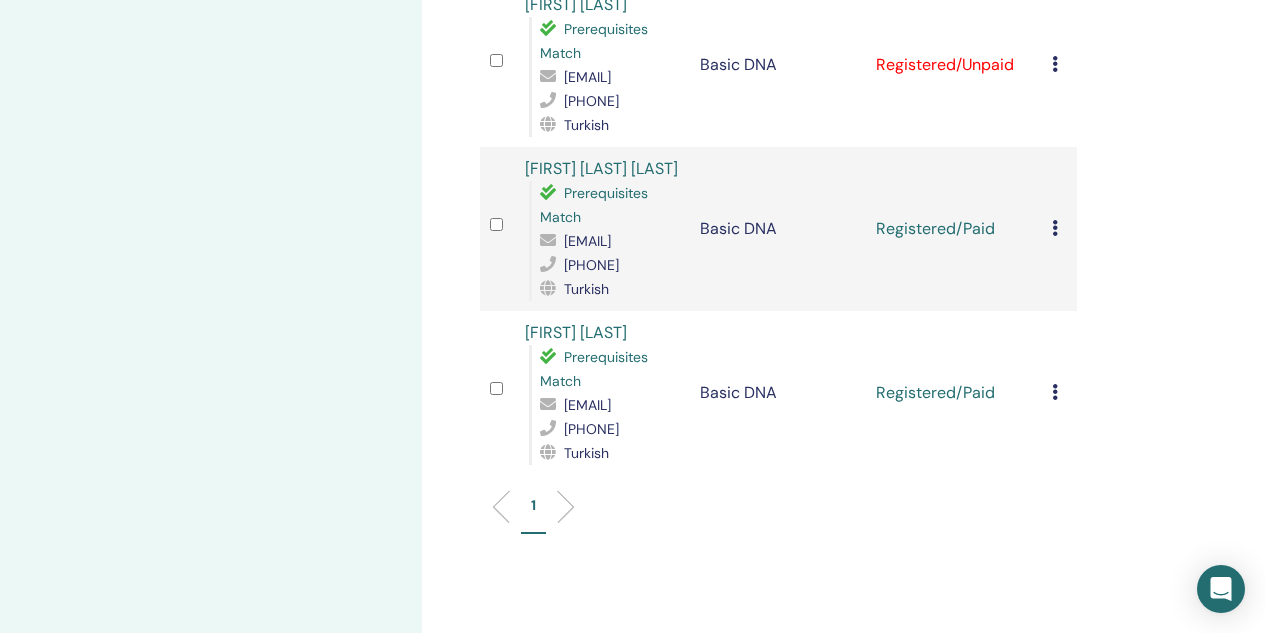 scroll, scrollTop: 1100, scrollLeft: 0, axis: vertical 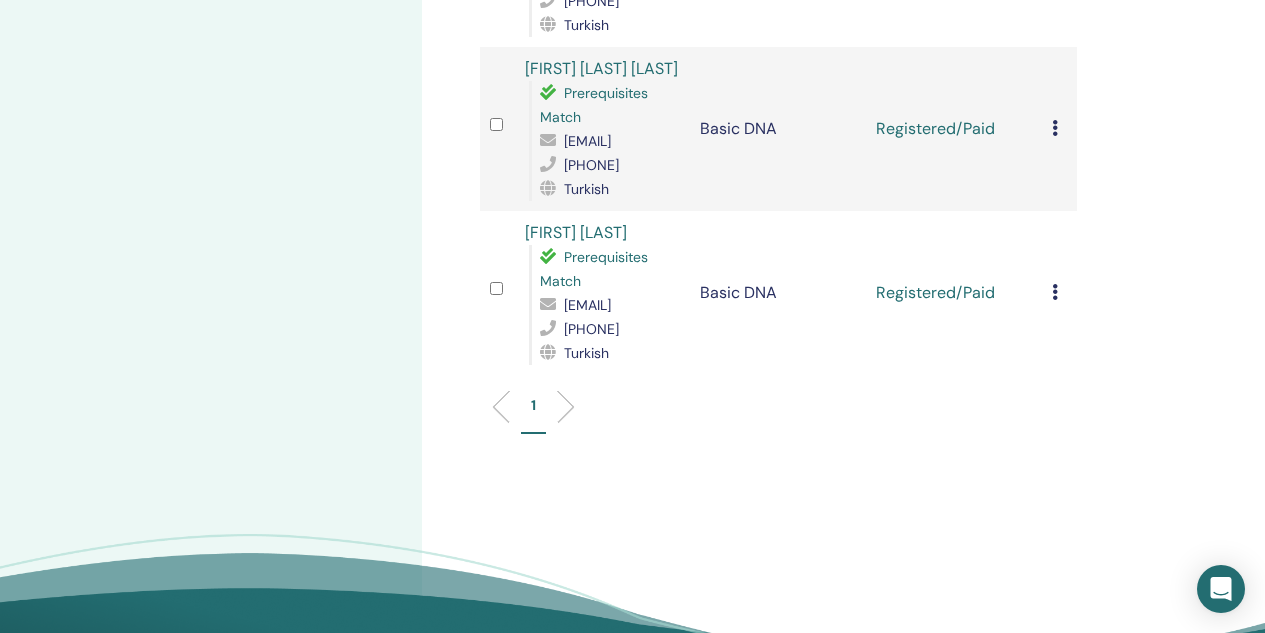 click at bounding box center [1055, 292] 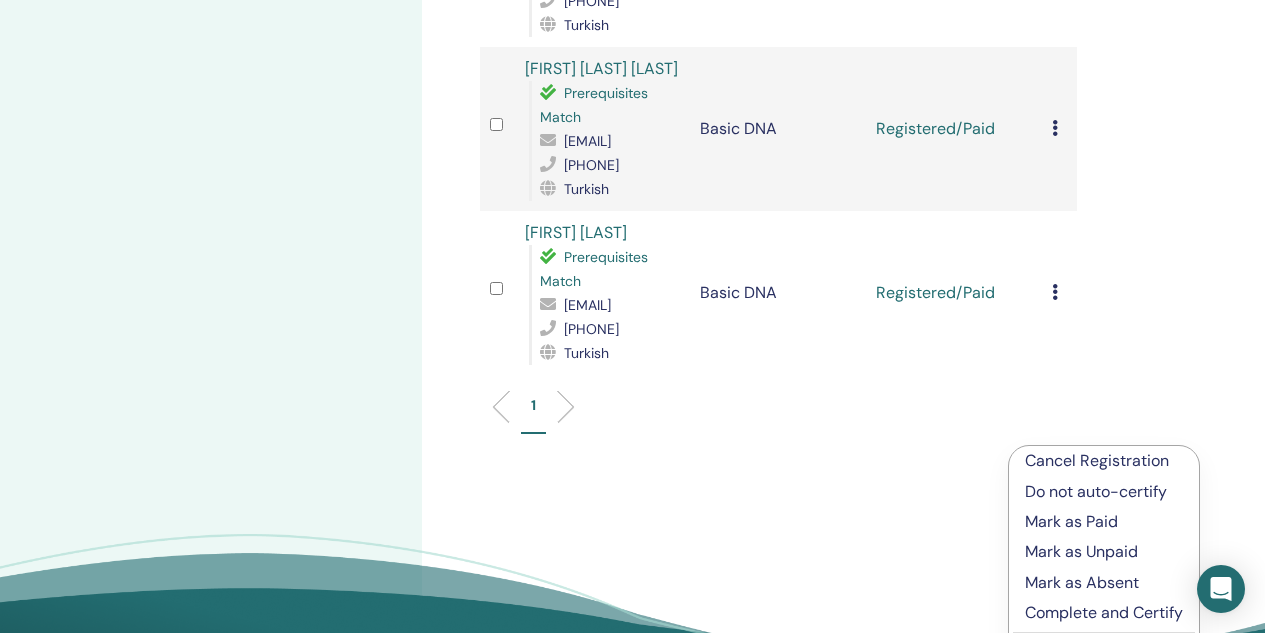 click on "Complete and Certify" at bounding box center (1104, 613) 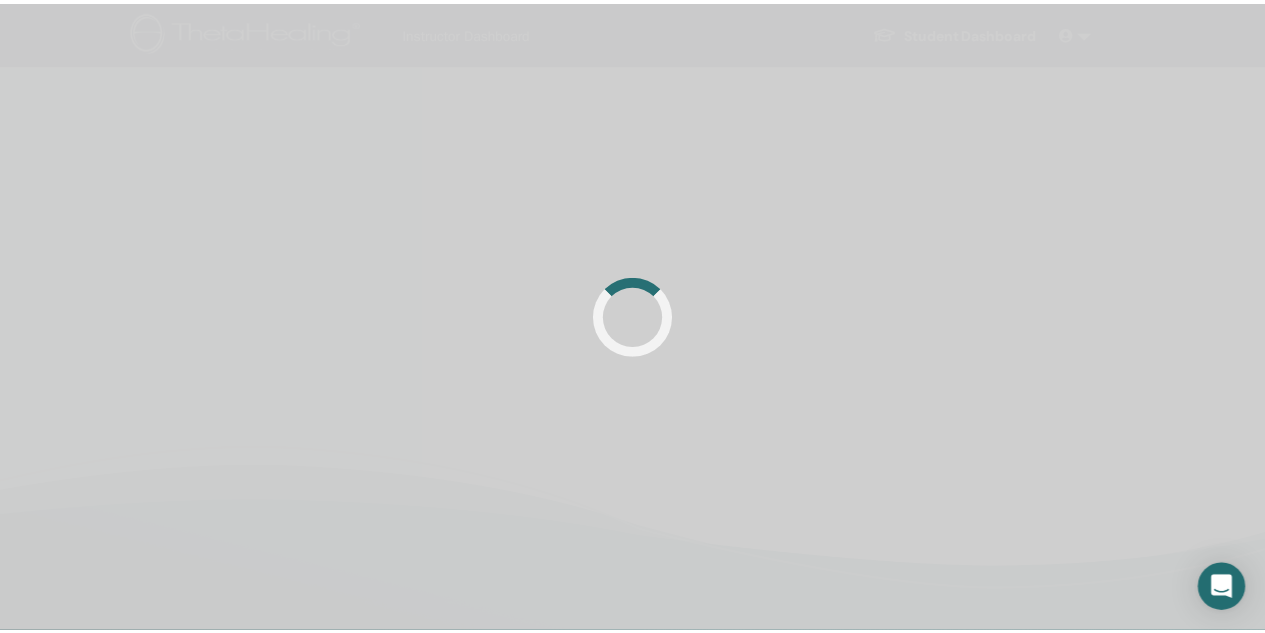 scroll, scrollTop: 0, scrollLeft: 0, axis: both 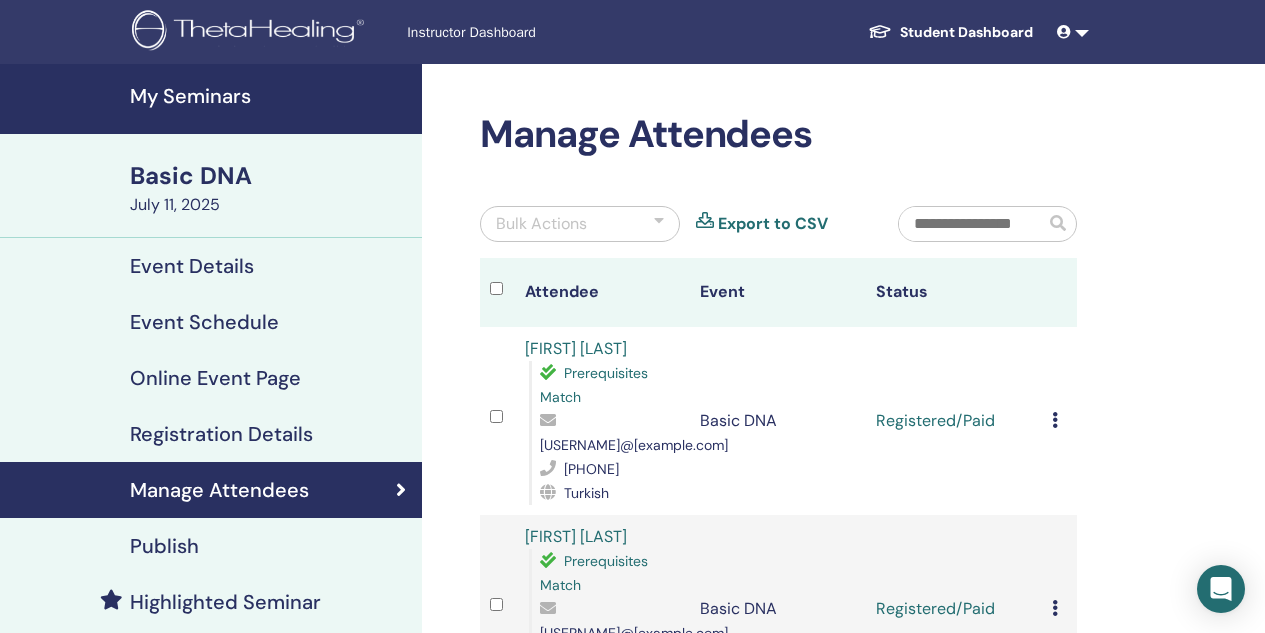 click at bounding box center (1055, 420) 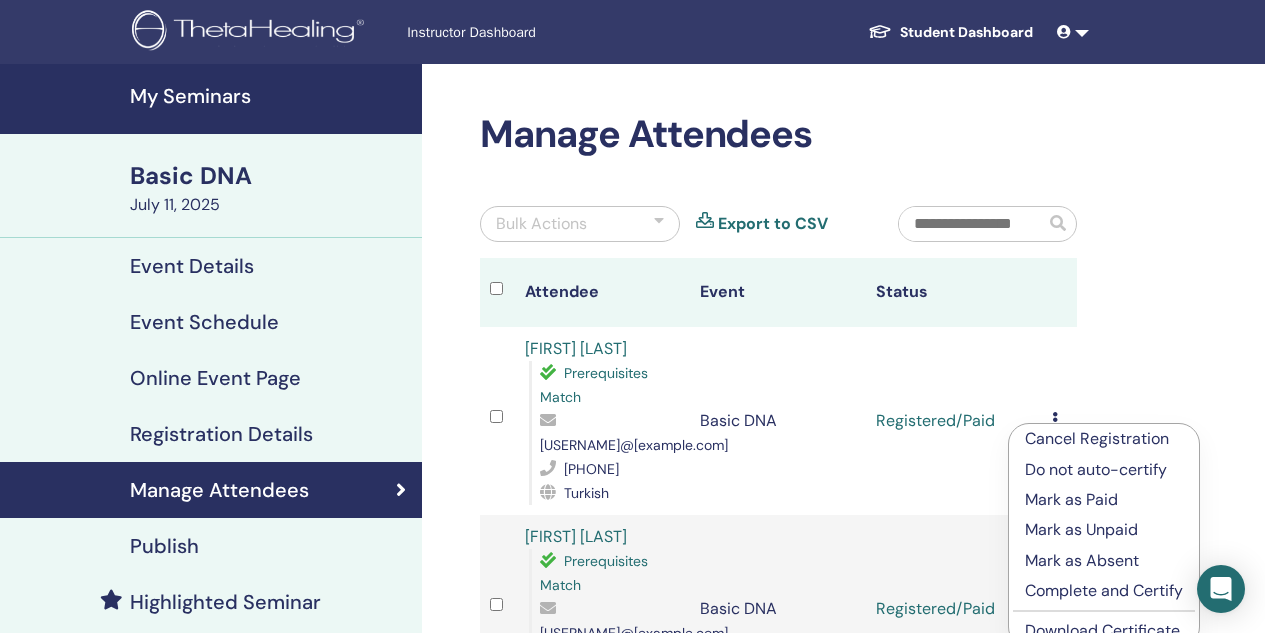 click on "Complete and Certify" at bounding box center (1104, 591) 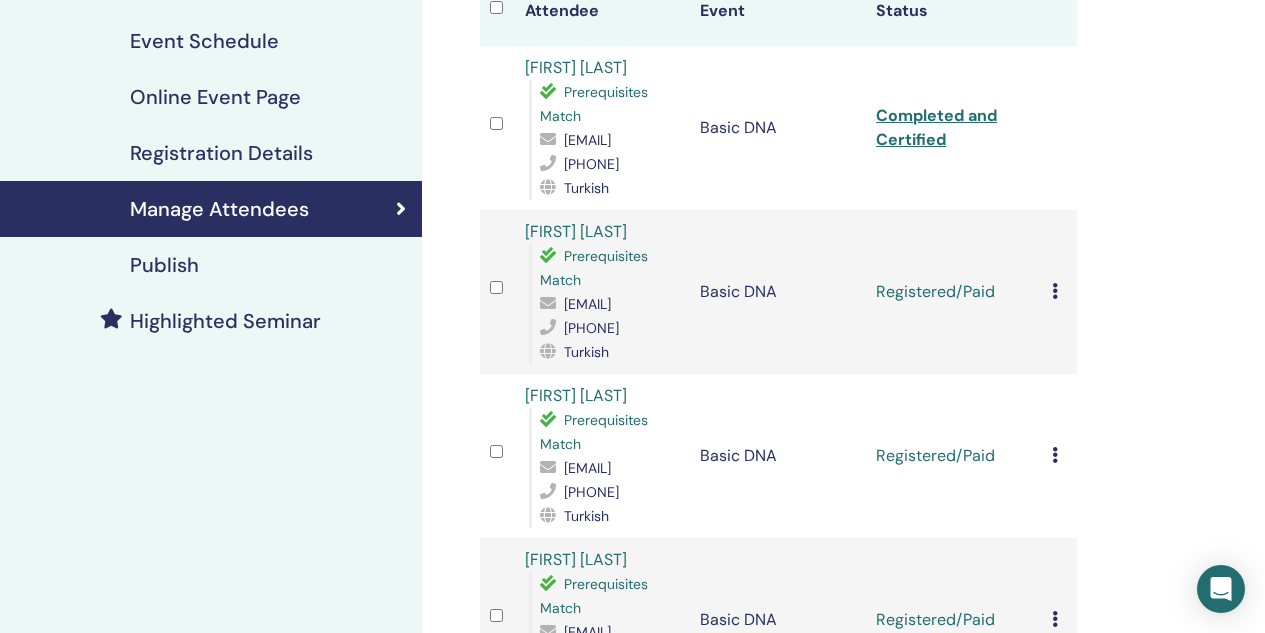 scroll, scrollTop: 300, scrollLeft: 0, axis: vertical 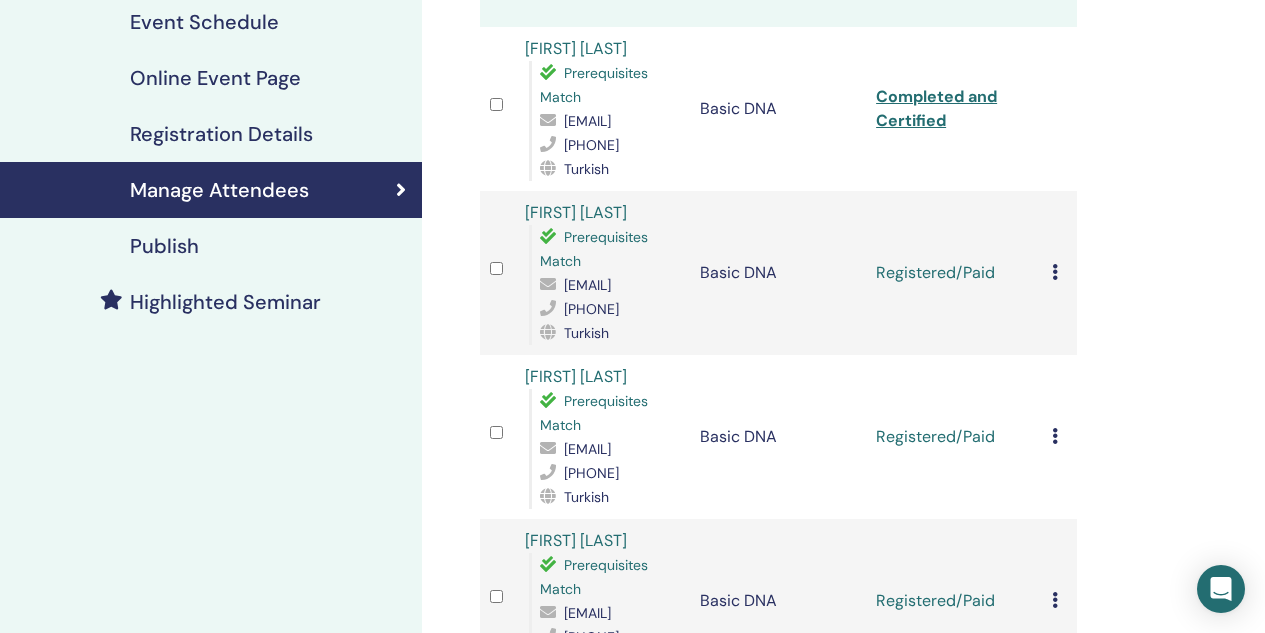click at bounding box center (1055, 272) 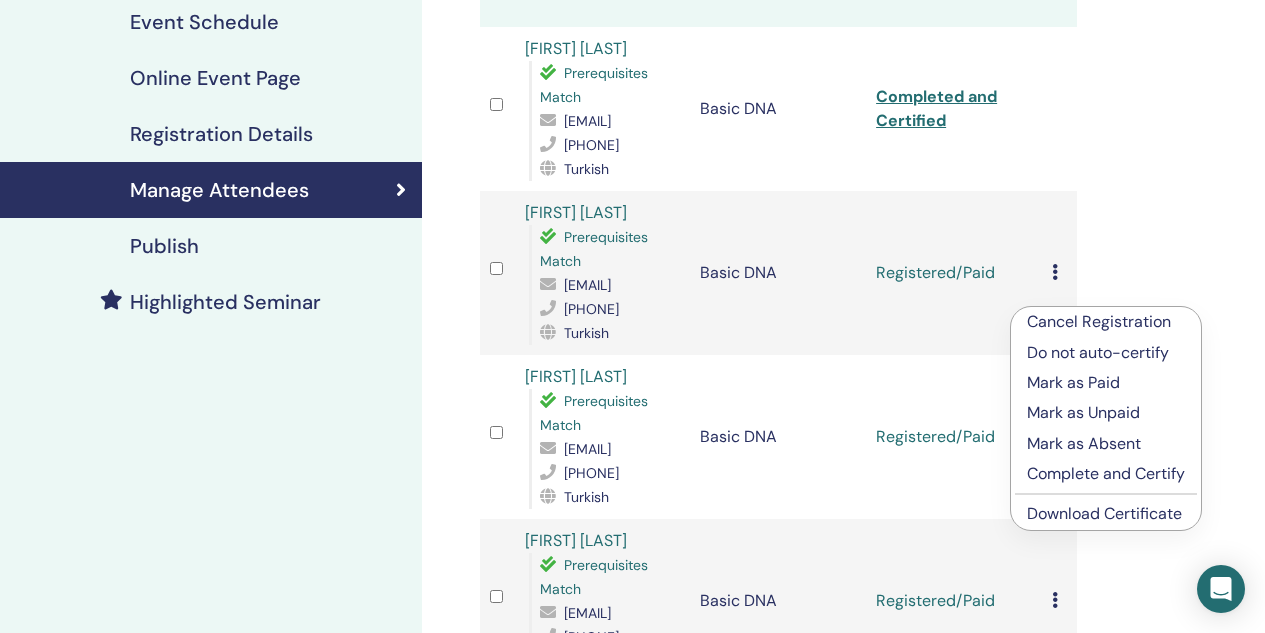 click on "Complete and Certify" at bounding box center [1106, 474] 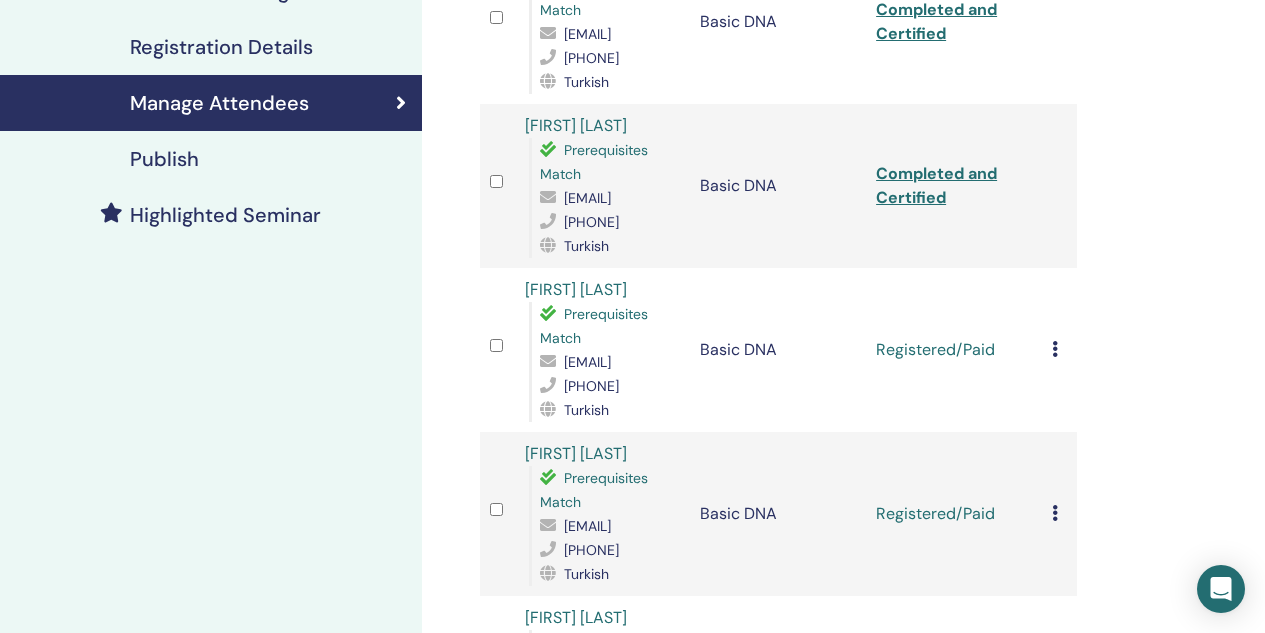 scroll, scrollTop: 400, scrollLeft: 0, axis: vertical 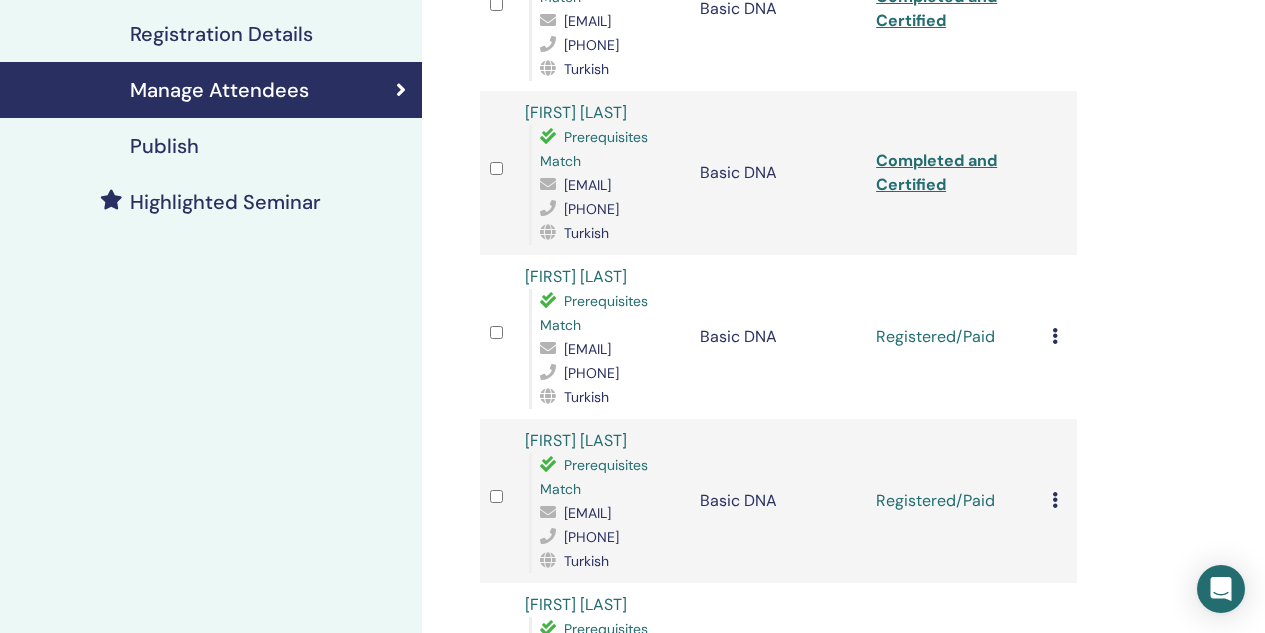 click at bounding box center [1055, 336] 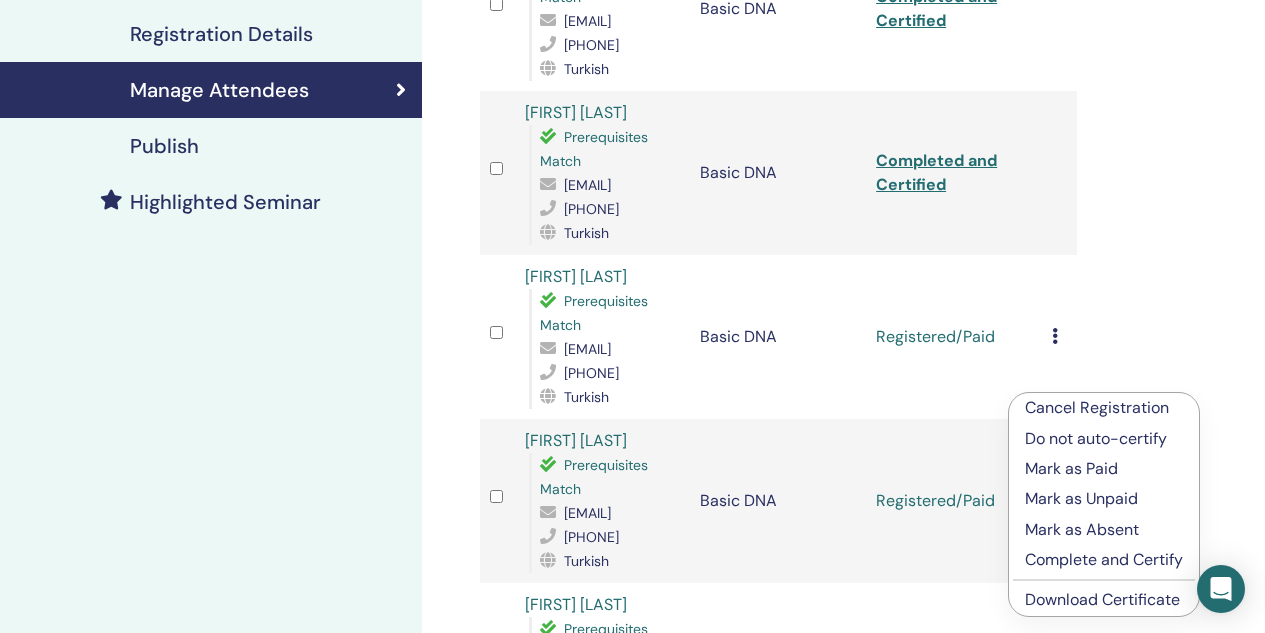 click on "Complete and Certify" at bounding box center (1104, 560) 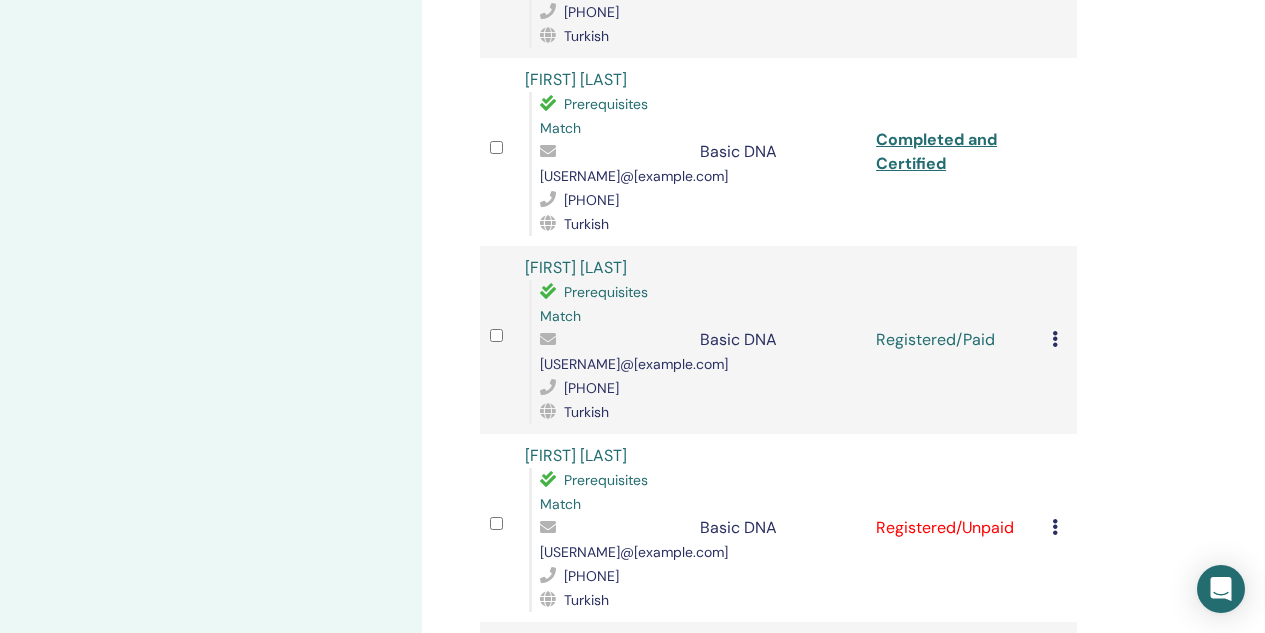 scroll, scrollTop: 700, scrollLeft: 0, axis: vertical 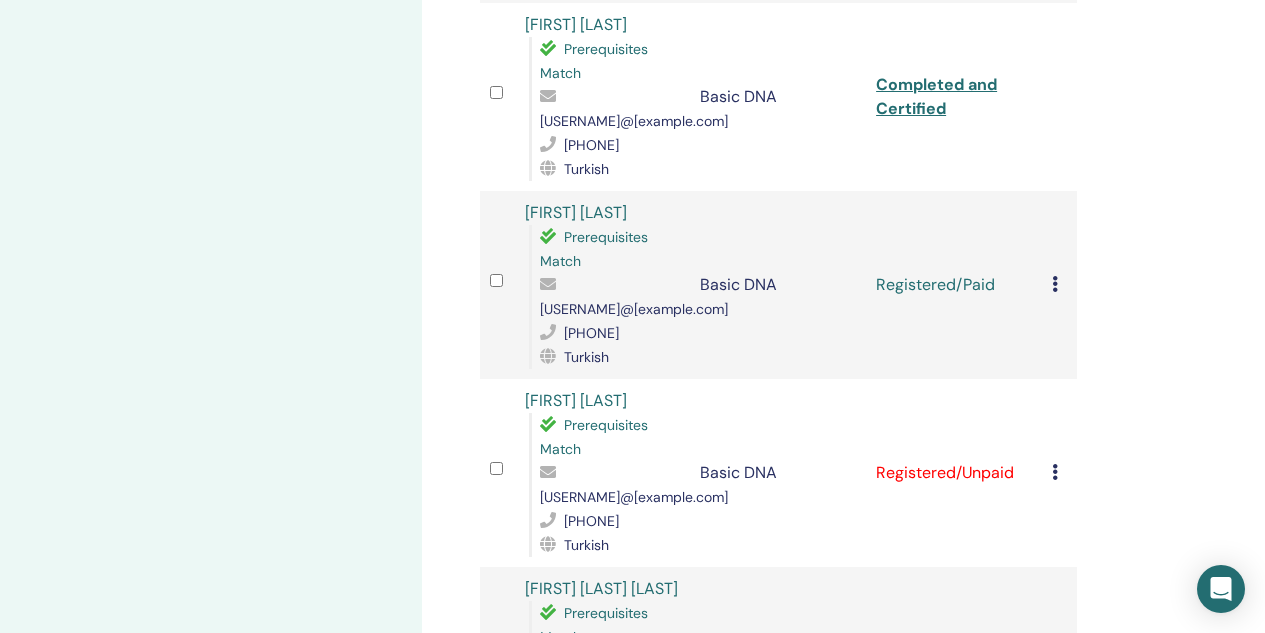 click at bounding box center (1055, 284) 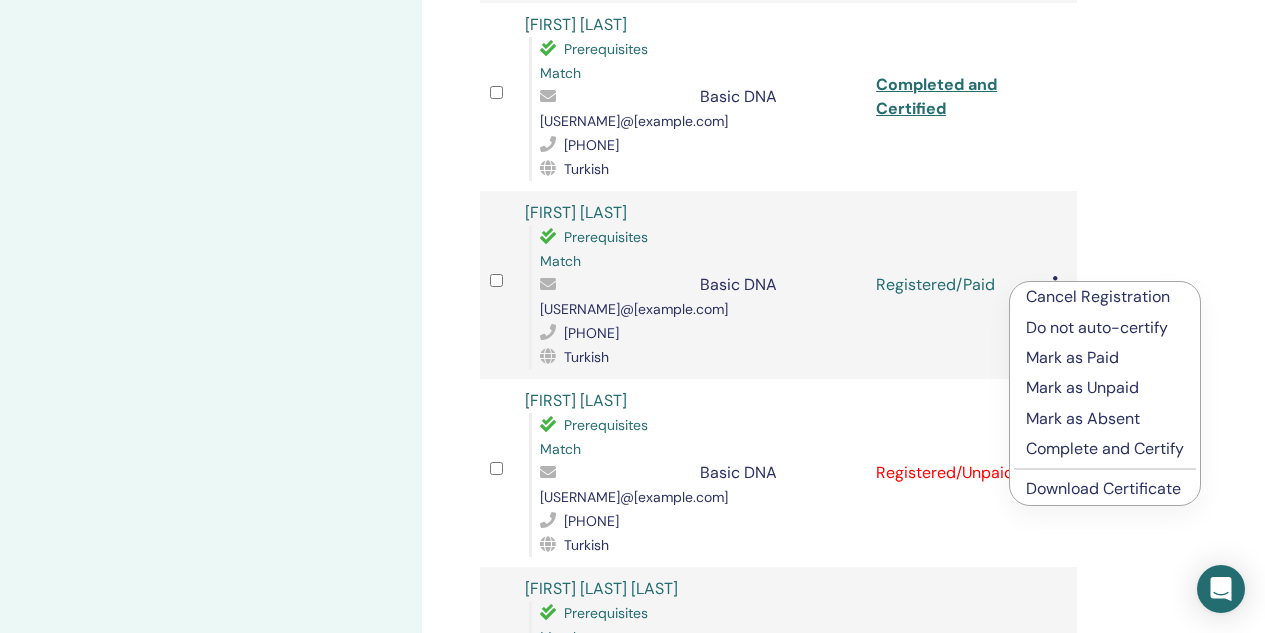 click on "Complete and Certify" at bounding box center (1105, 449) 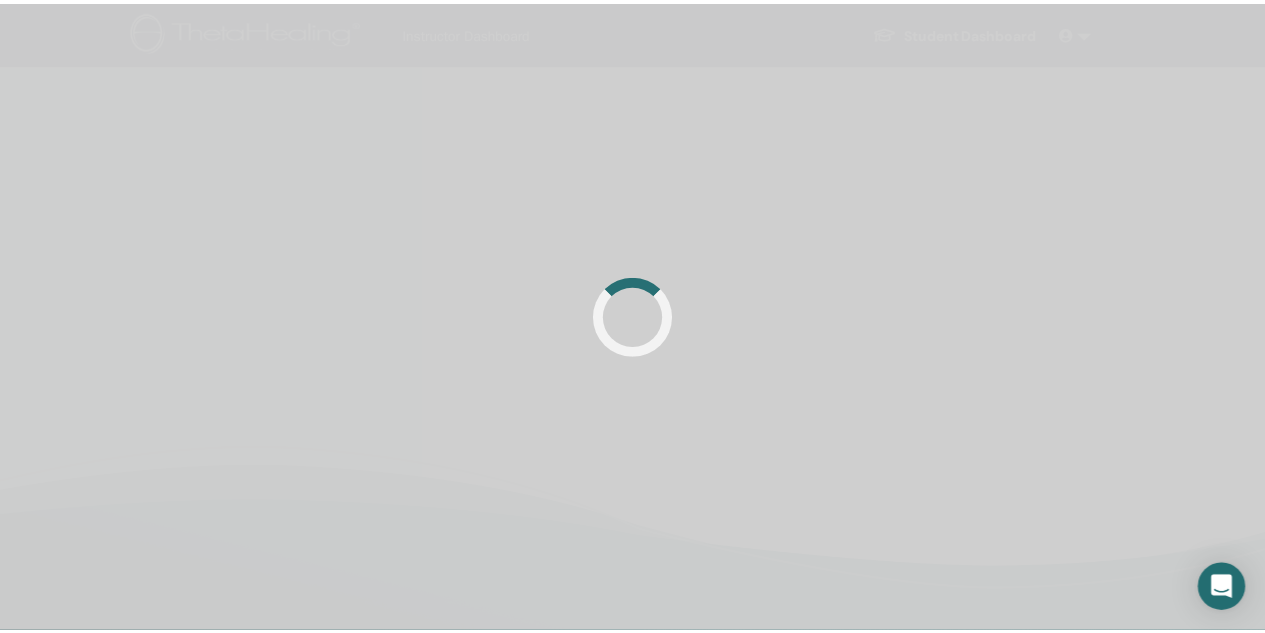 scroll, scrollTop: 0, scrollLeft: 0, axis: both 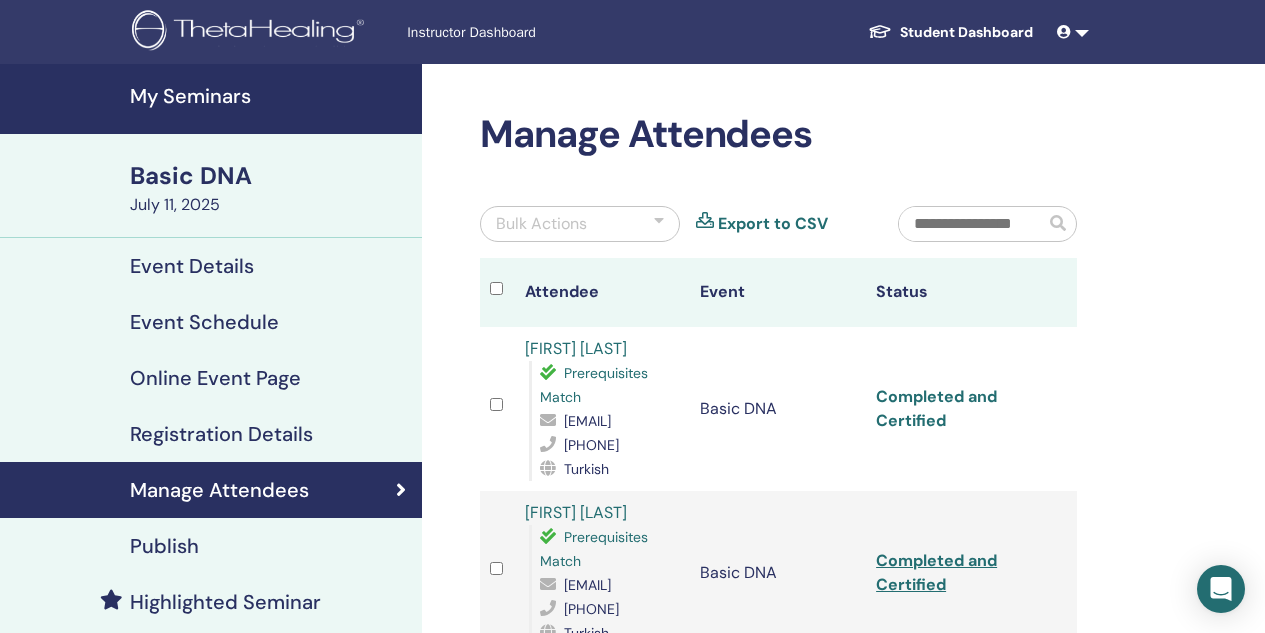 click on "Completed and Certified" at bounding box center (936, 408) 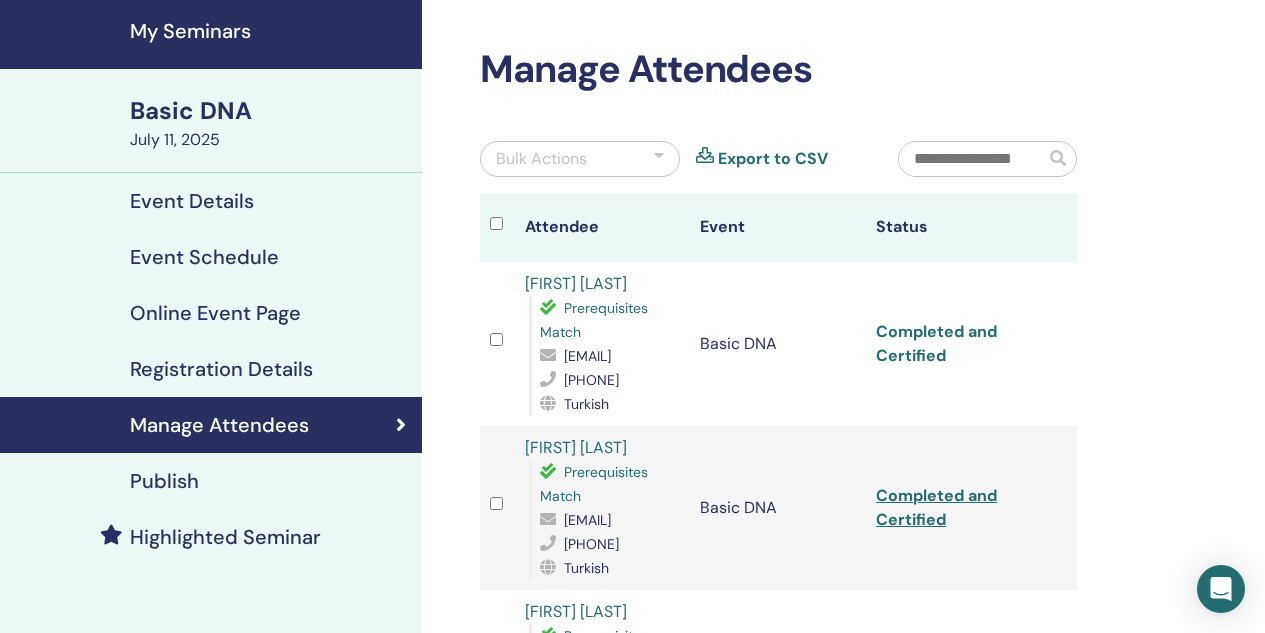 scroll, scrollTop: 100, scrollLeft: 0, axis: vertical 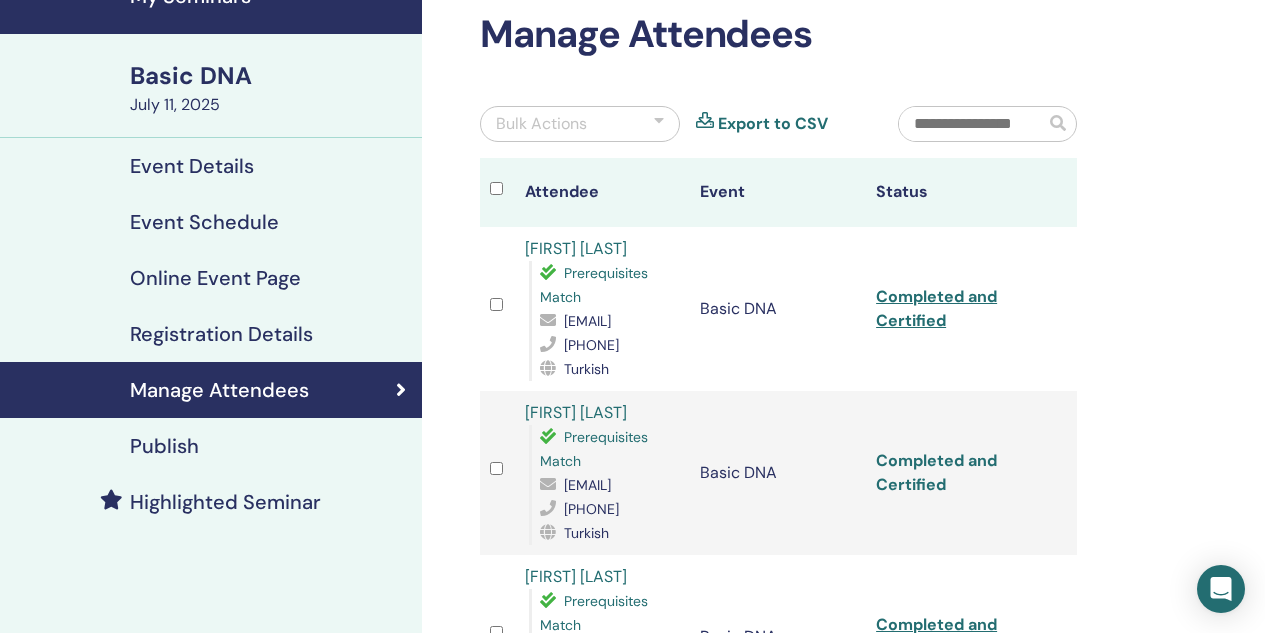 click on "Completed and Certified" at bounding box center (936, 472) 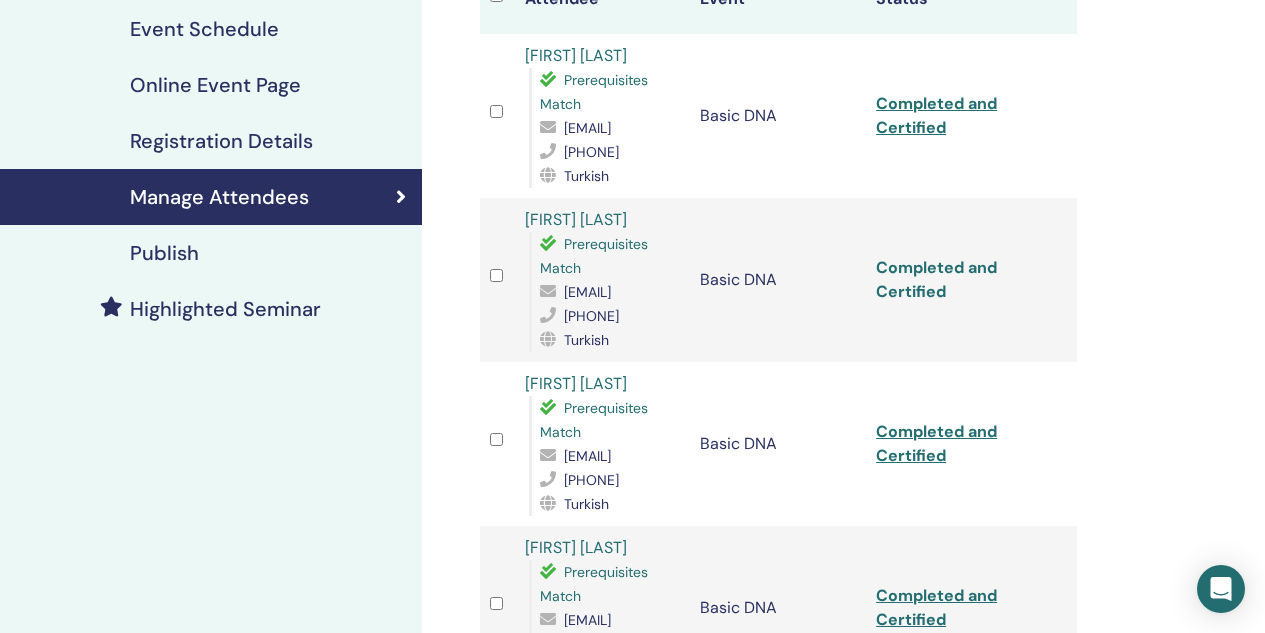 scroll, scrollTop: 300, scrollLeft: 0, axis: vertical 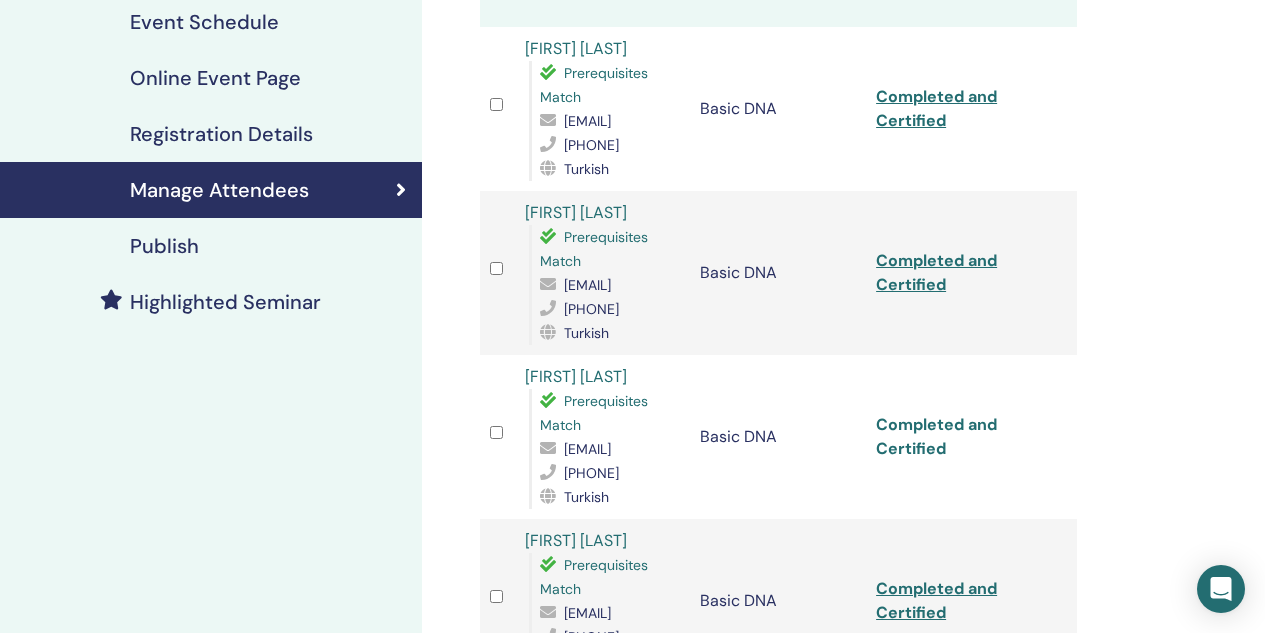 click on "Completed and Certified" at bounding box center [936, 436] 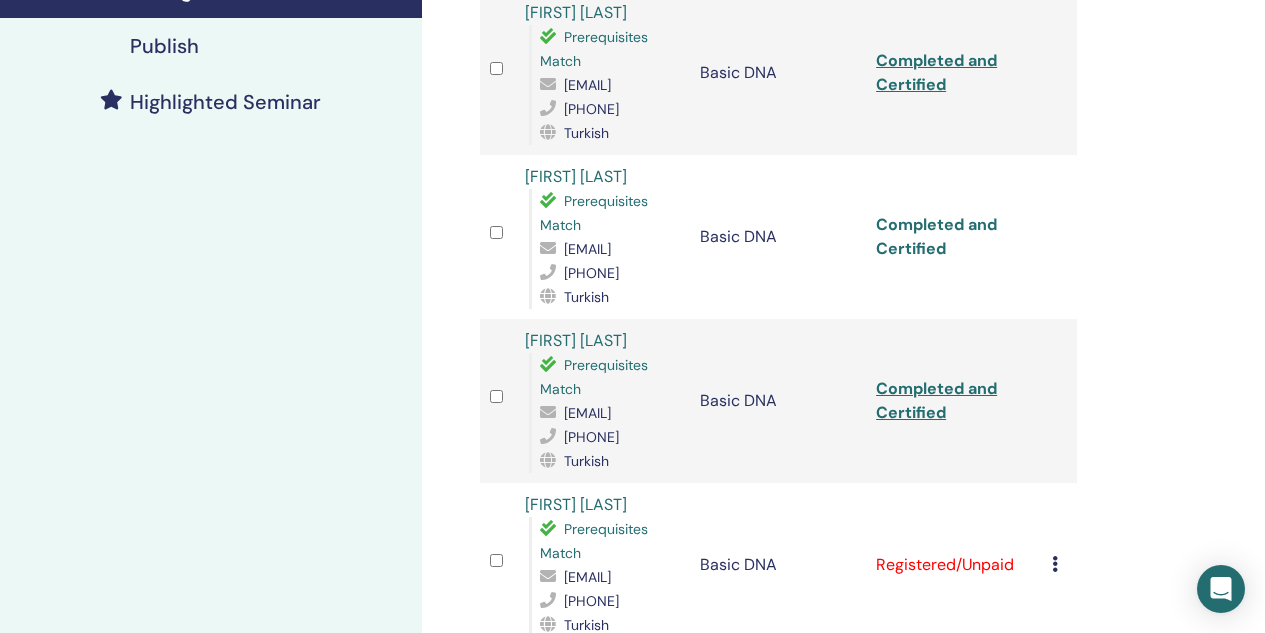 scroll, scrollTop: 600, scrollLeft: 0, axis: vertical 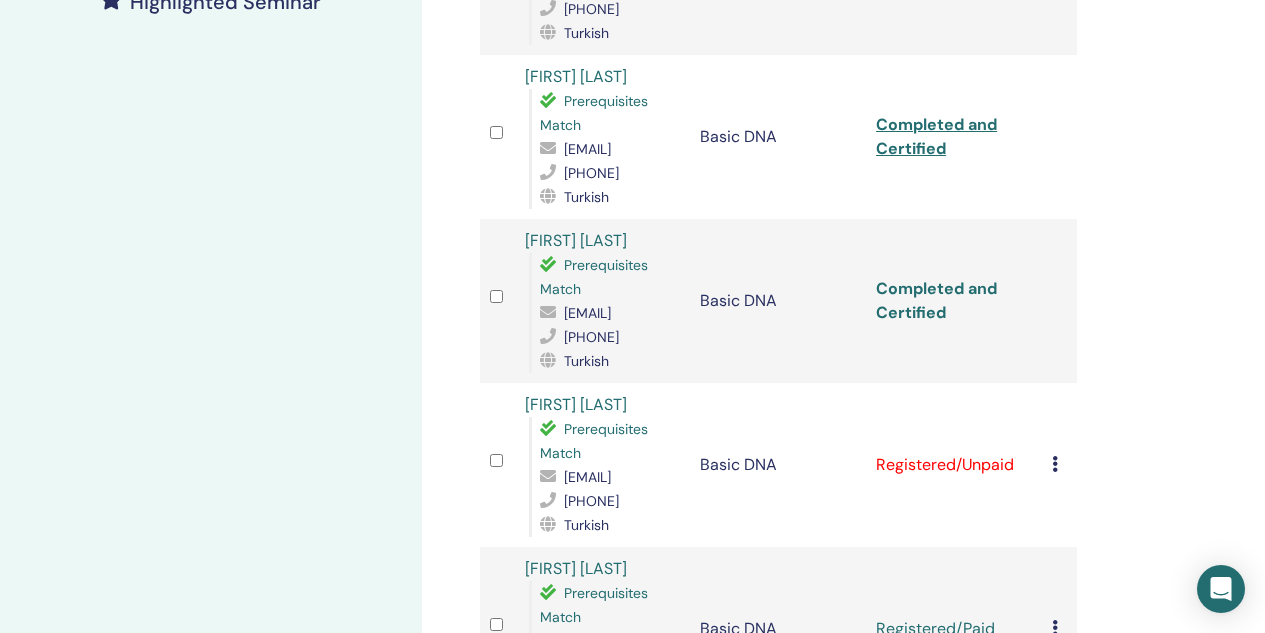 click on "Completed and Certified" at bounding box center [936, 300] 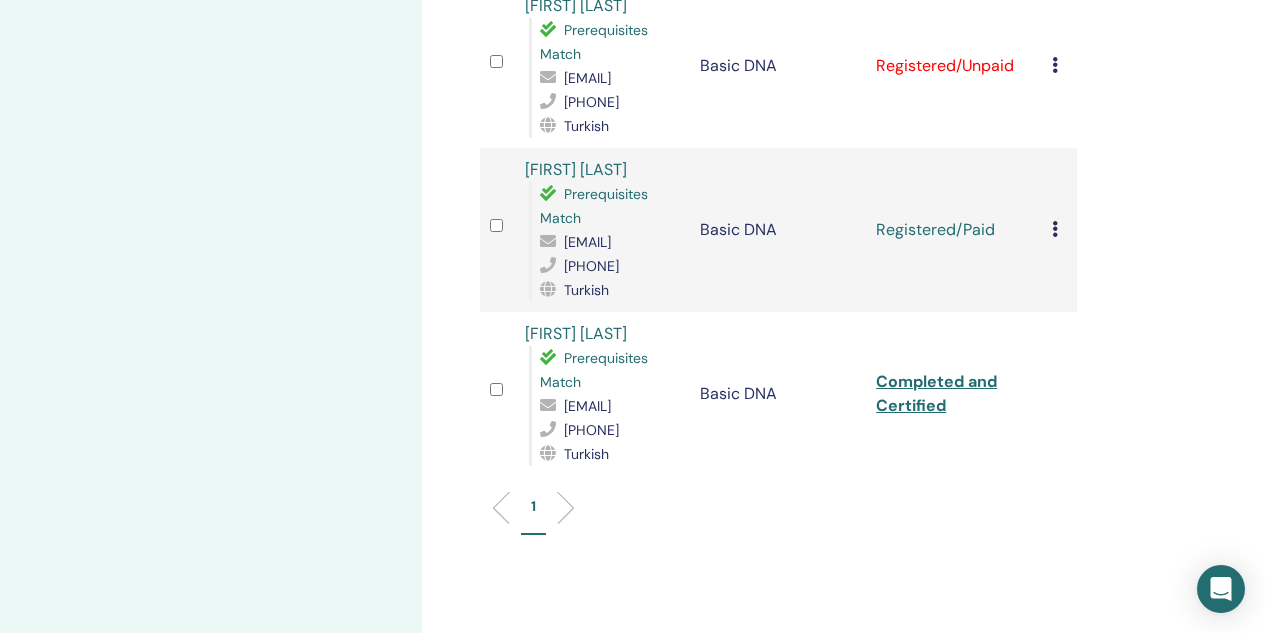 scroll, scrollTop: 1000, scrollLeft: 0, axis: vertical 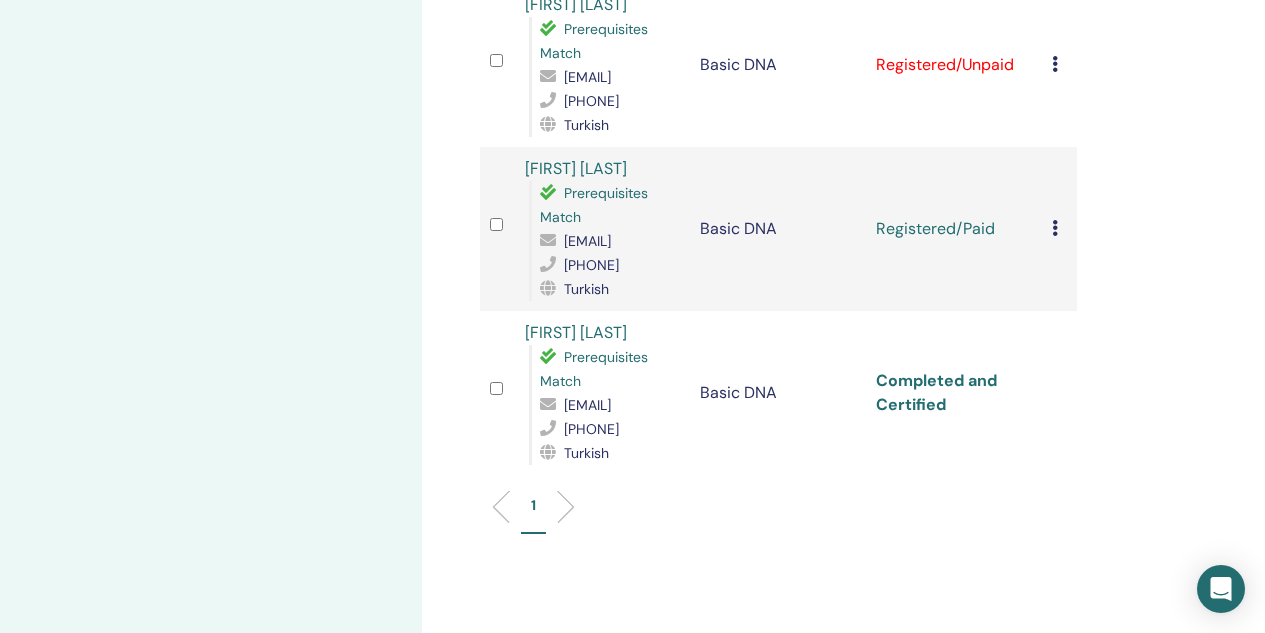 click on "Completed and Certified" at bounding box center [936, 392] 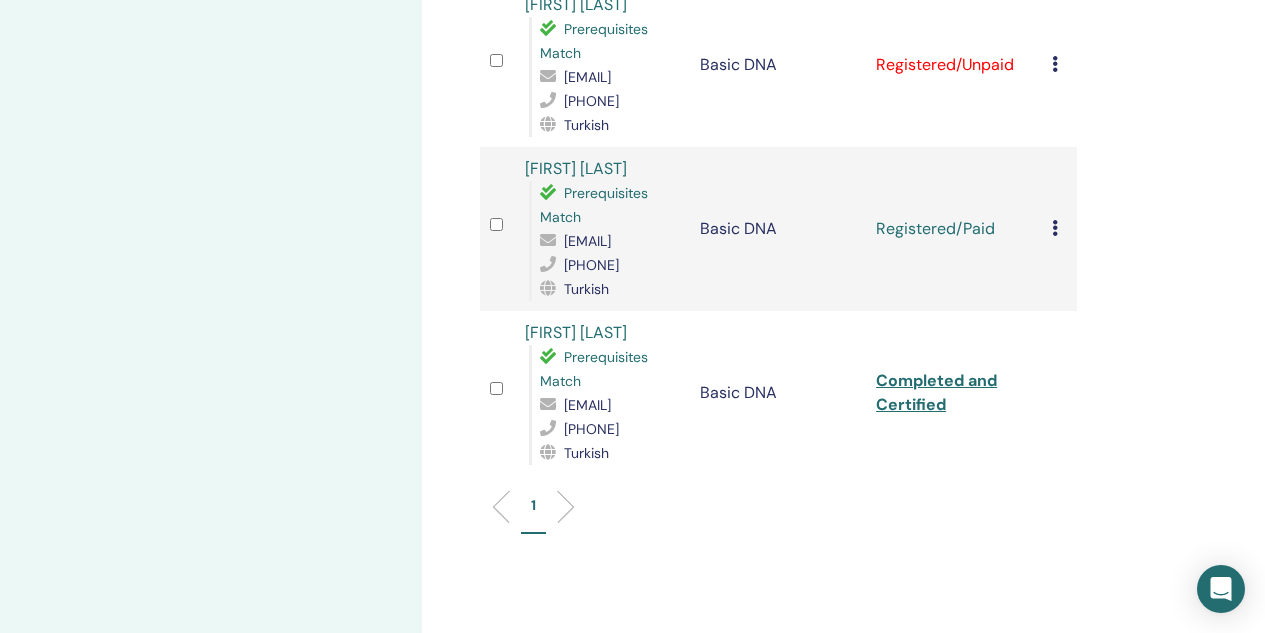 click at bounding box center (1055, 228) 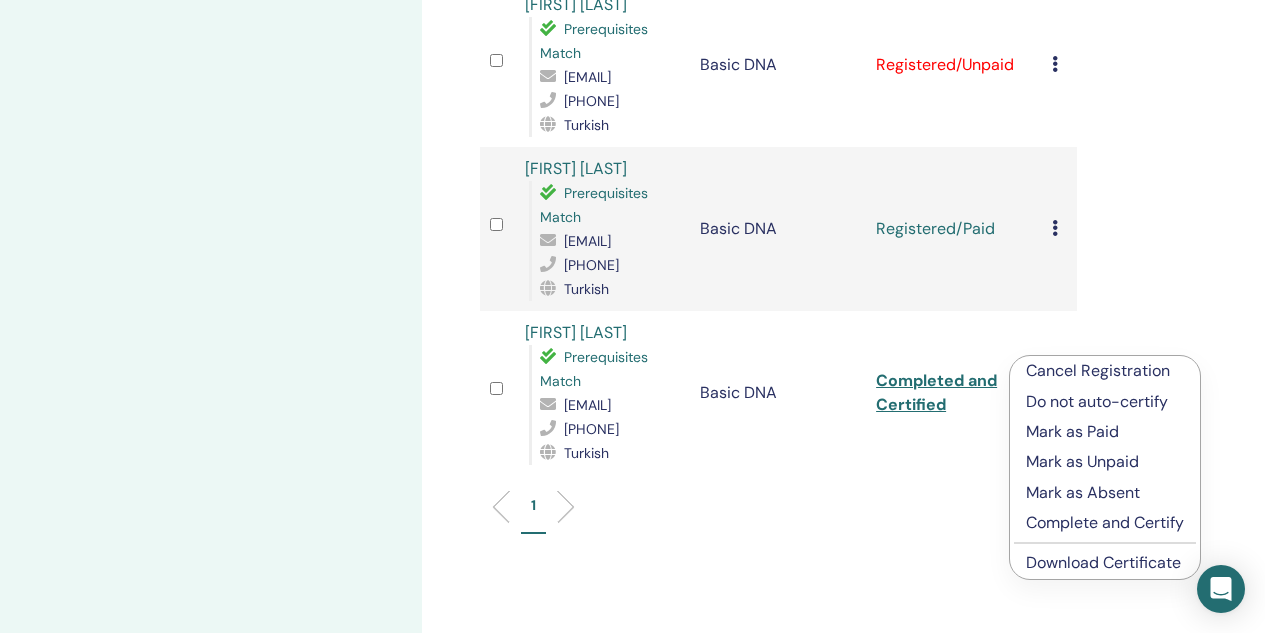 click on "Complete and Certify" at bounding box center (1105, 523) 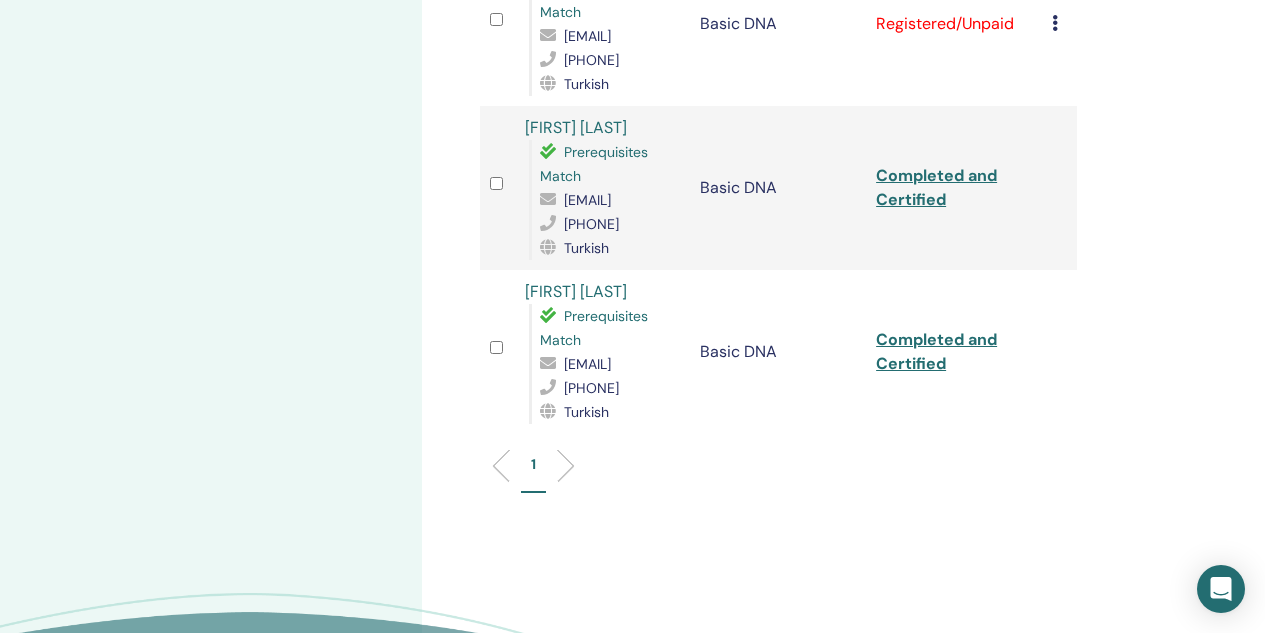 scroll, scrollTop: 1076, scrollLeft: 0, axis: vertical 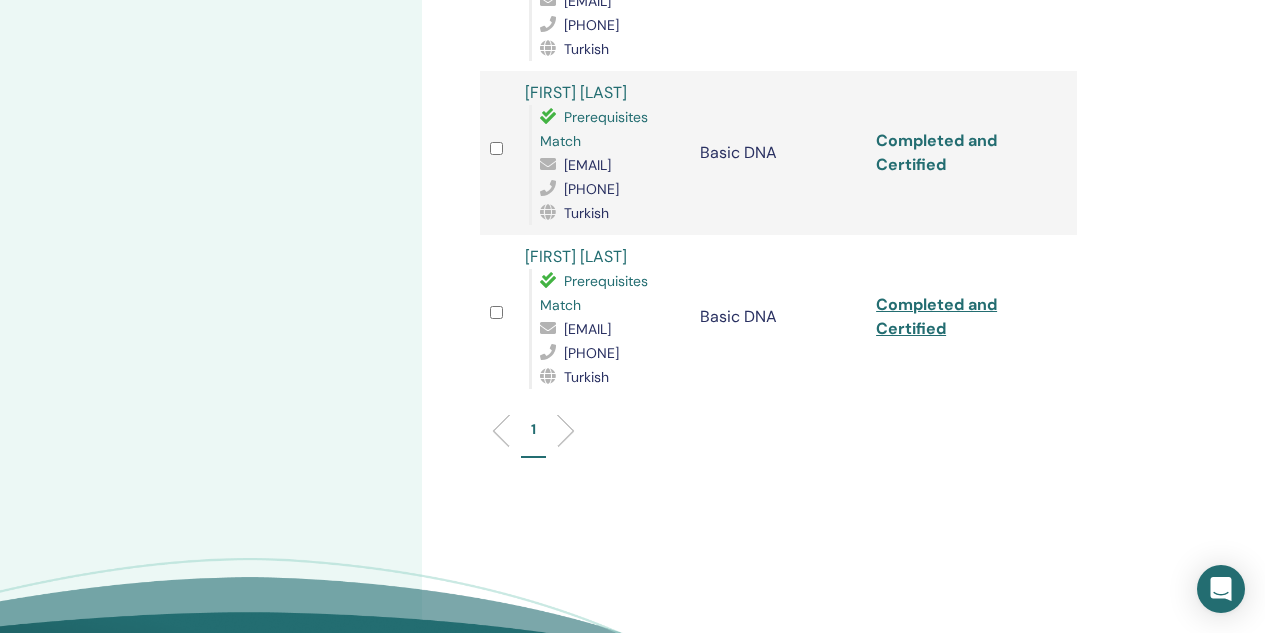 click on "Completed and Certified" at bounding box center (936, 152) 